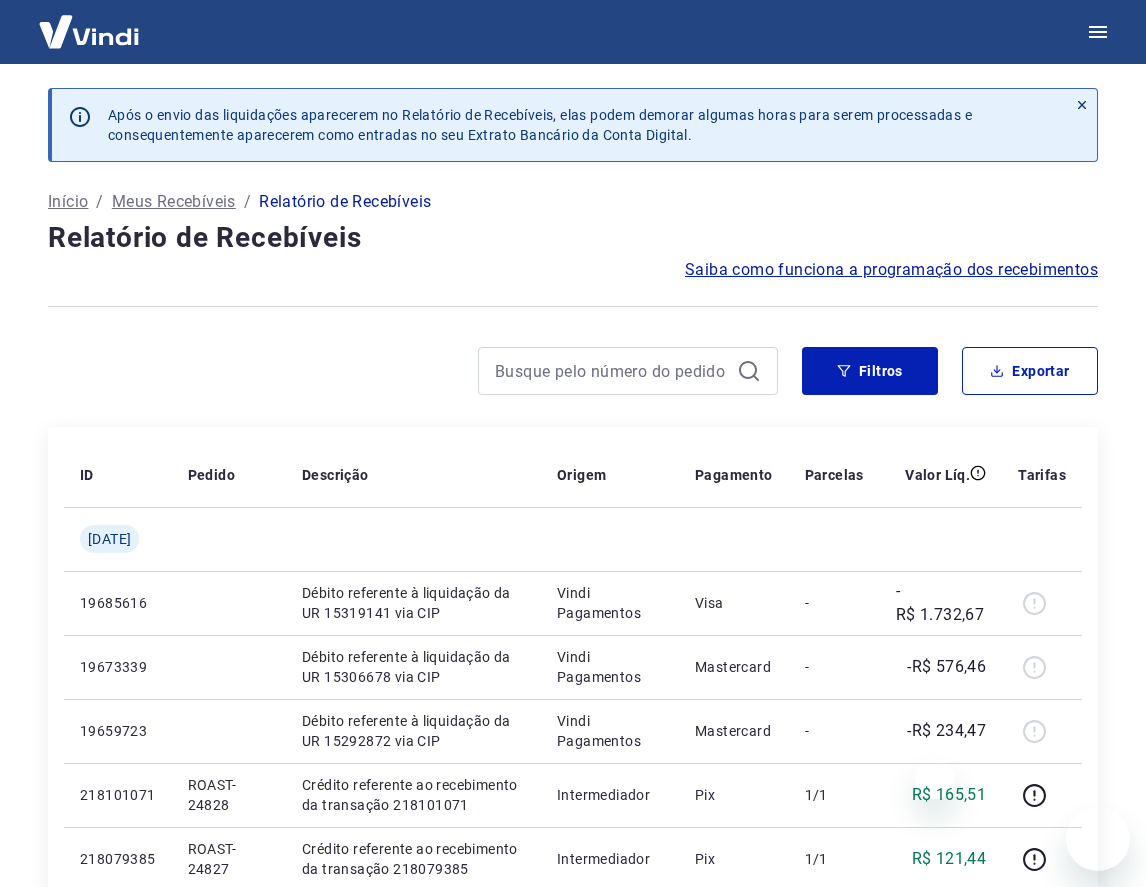 scroll, scrollTop: 0, scrollLeft: 0, axis: both 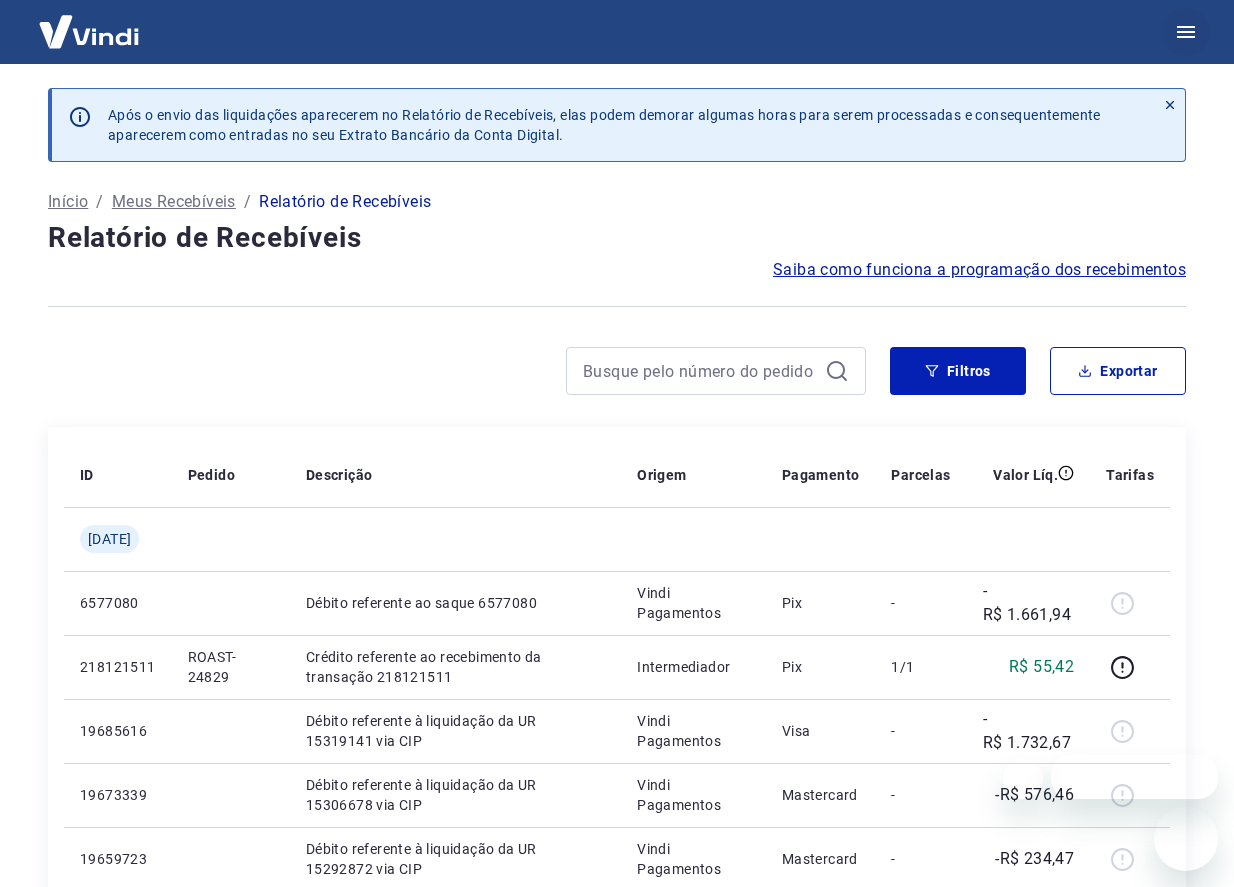click at bounding box center [1186, 32] 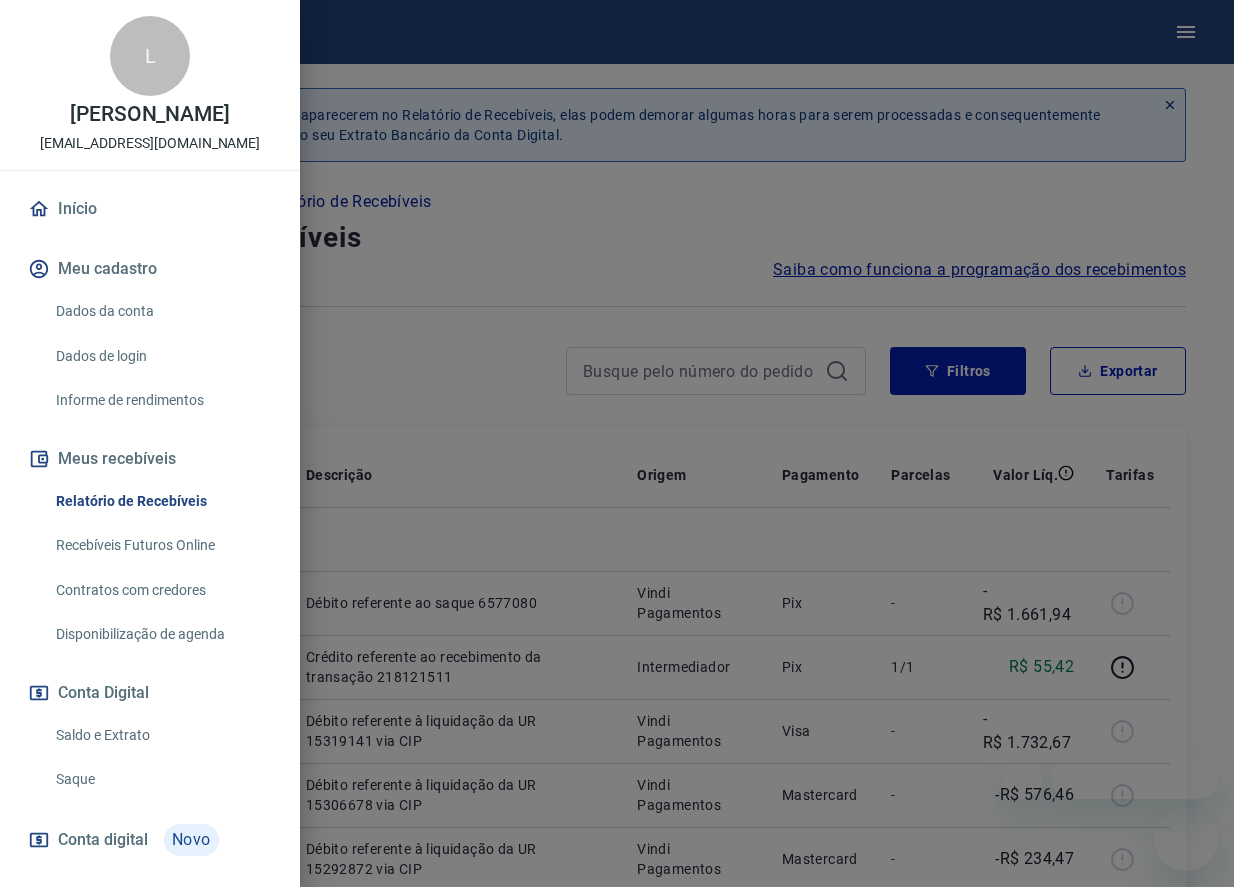 click at bounding box center (617, 443) 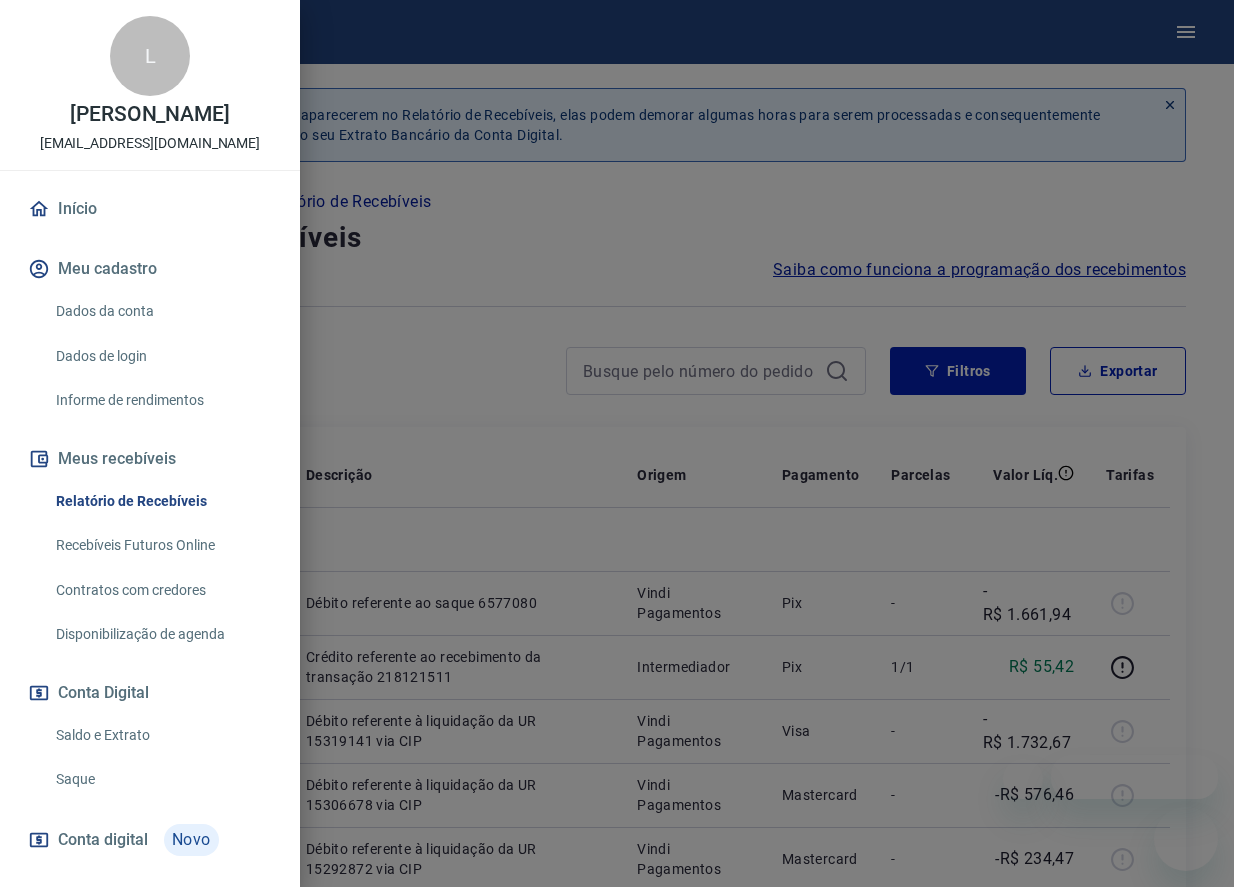 click at bounding box center [617, 443] 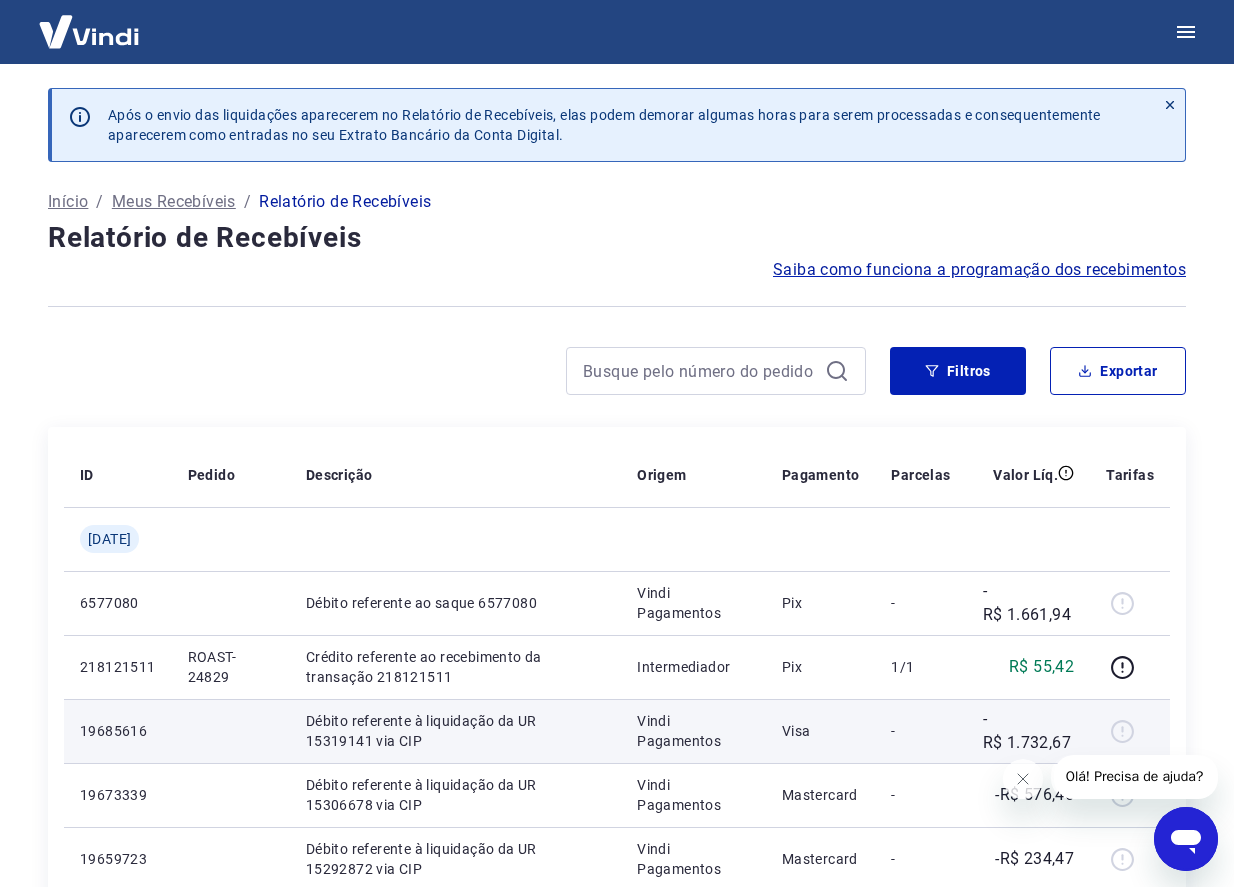 scroll, scrollTop: 0, scrollLeft: 0, axis: both 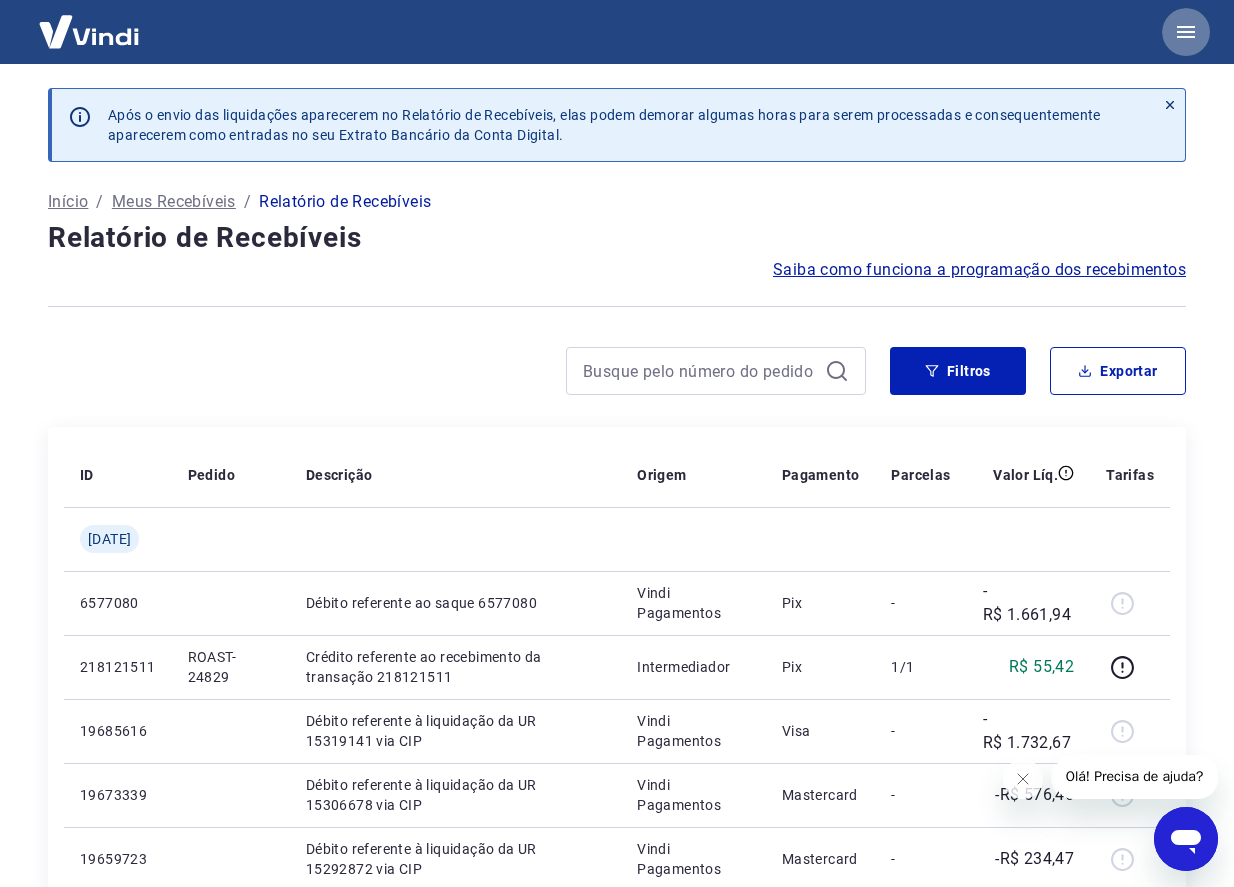 click 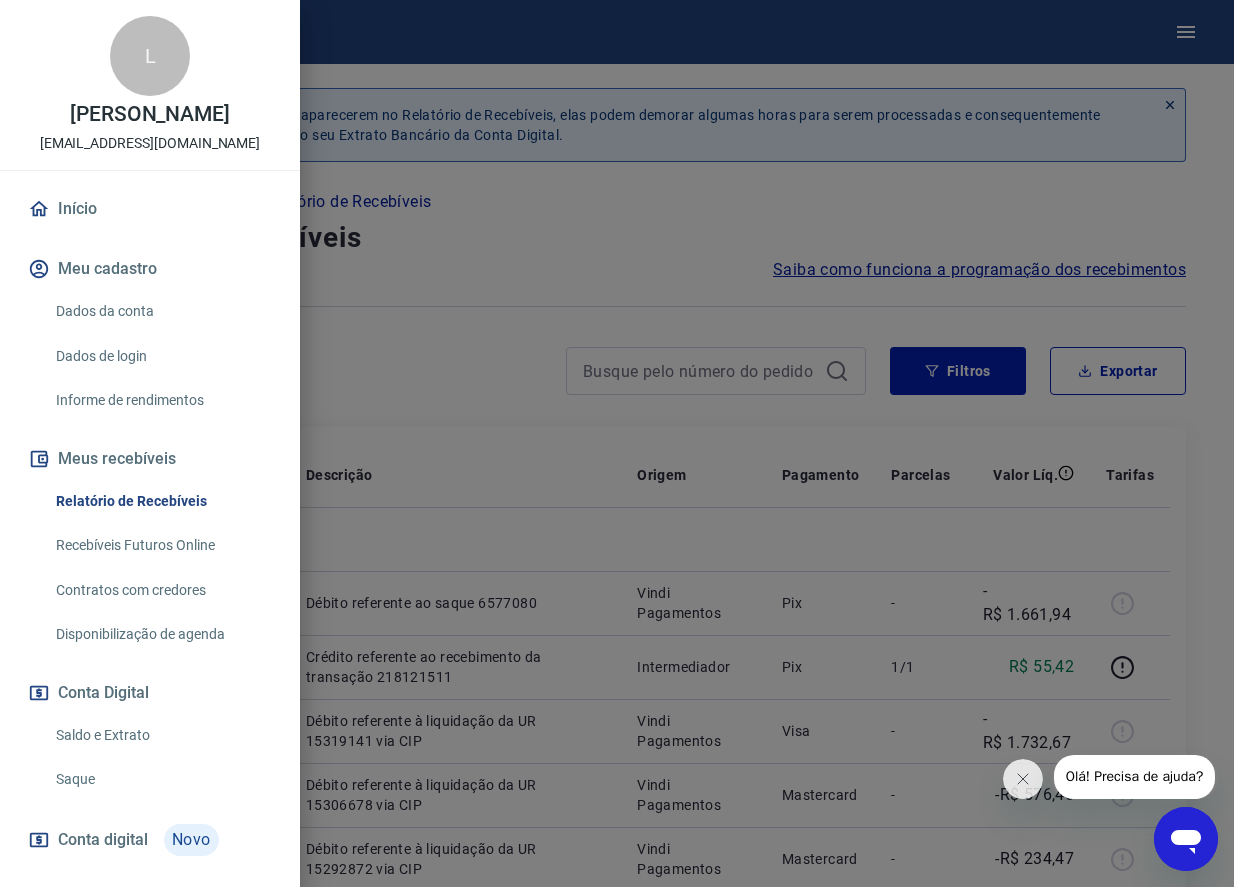 click on "Saldo e Extrato" at bounding box center [162, 735] 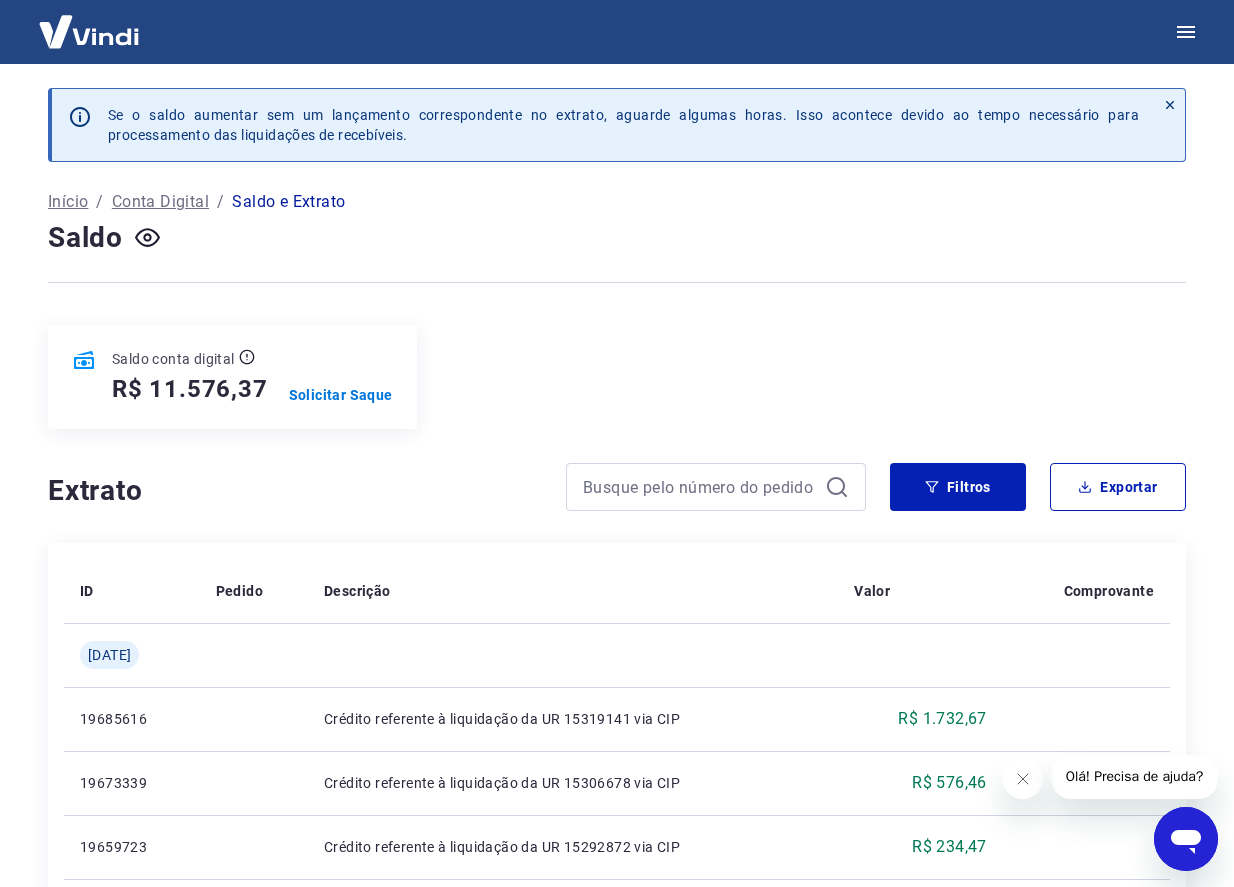 click on "Extrato" at bounding box center [295, 491] 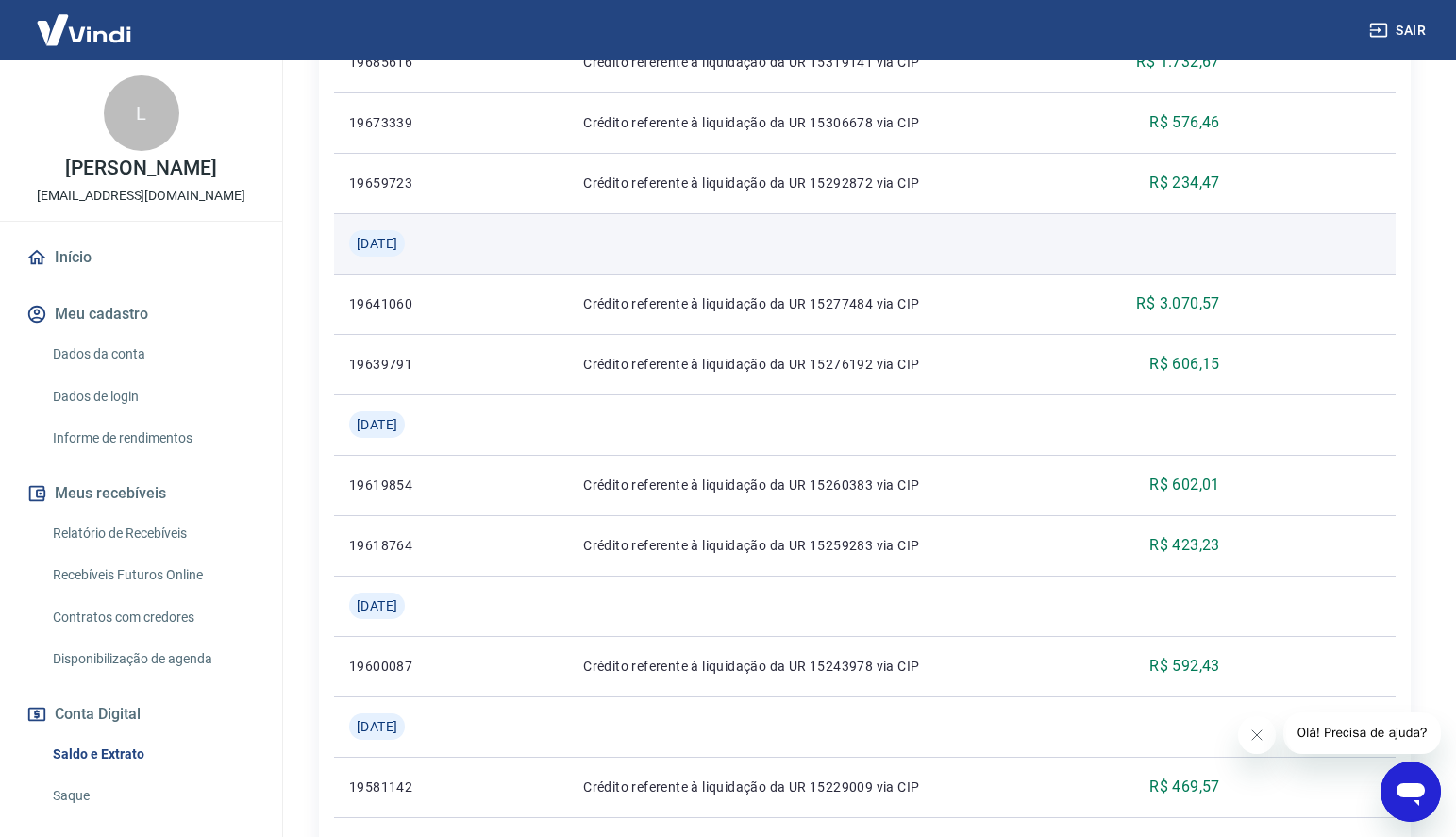scroll, scrollTop: 1381, scrollLeft: 0, axis: vertical 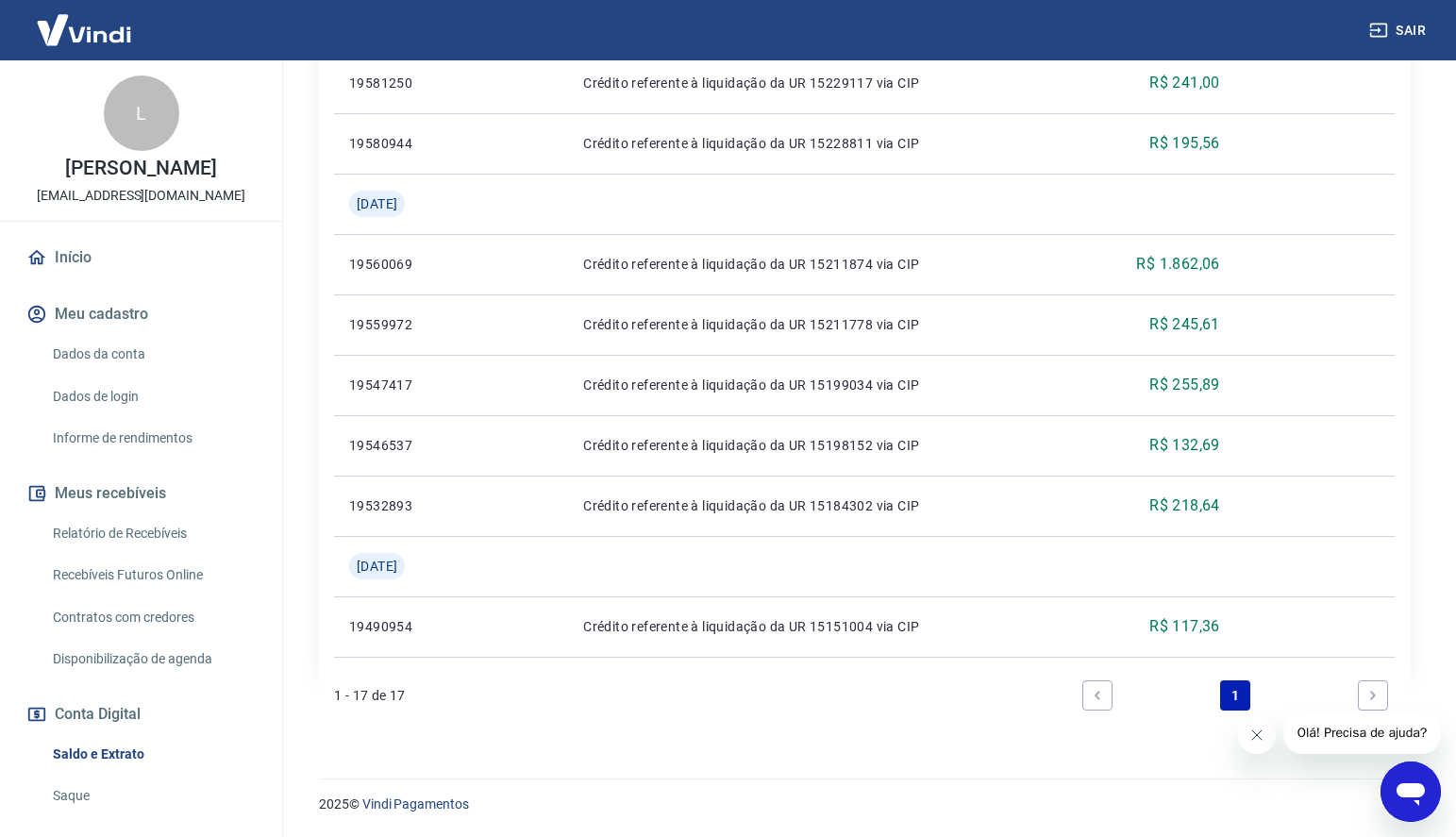 click 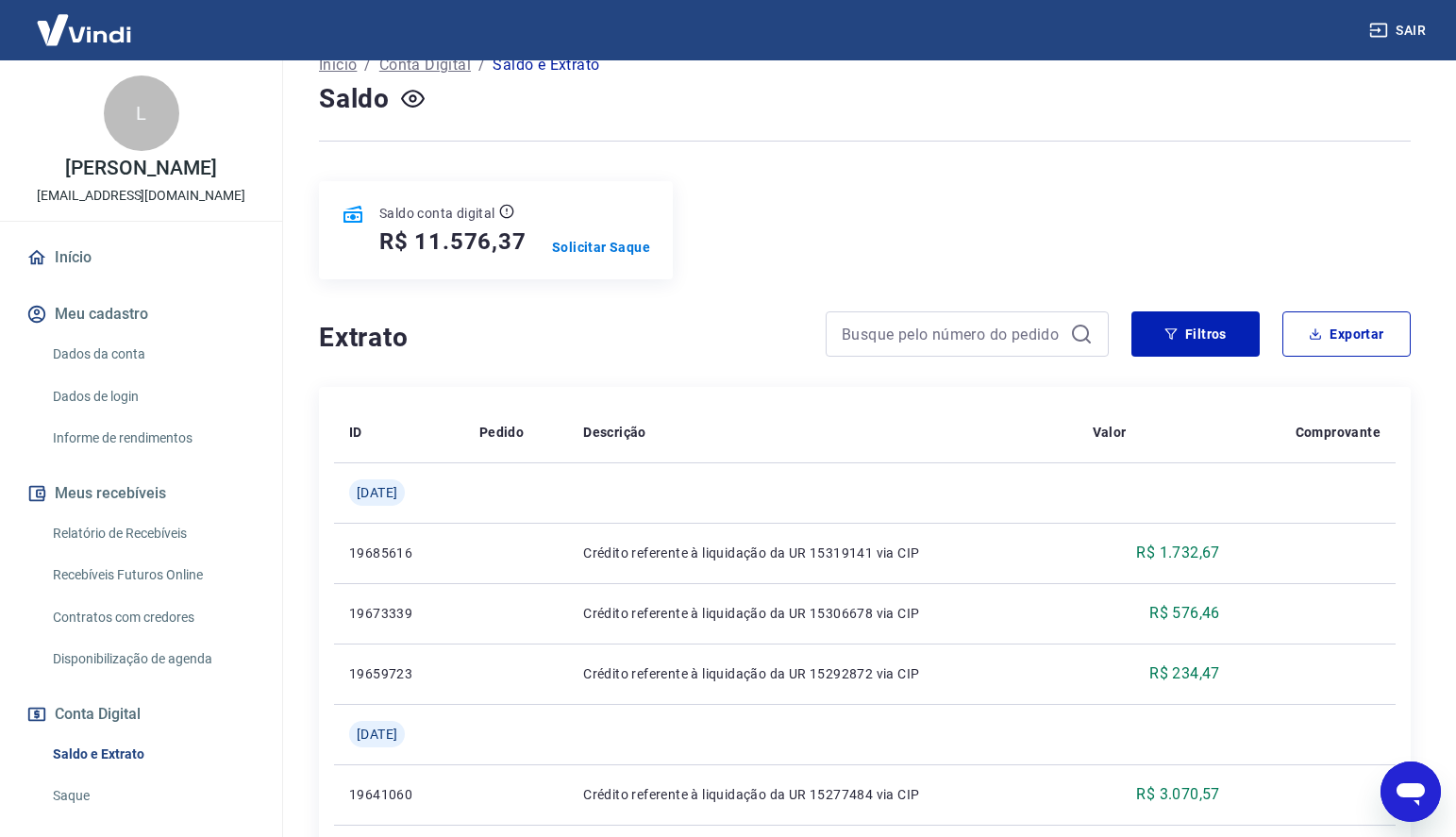 scroll, scrollTop: 0, scrollLeft: 0, axis: both 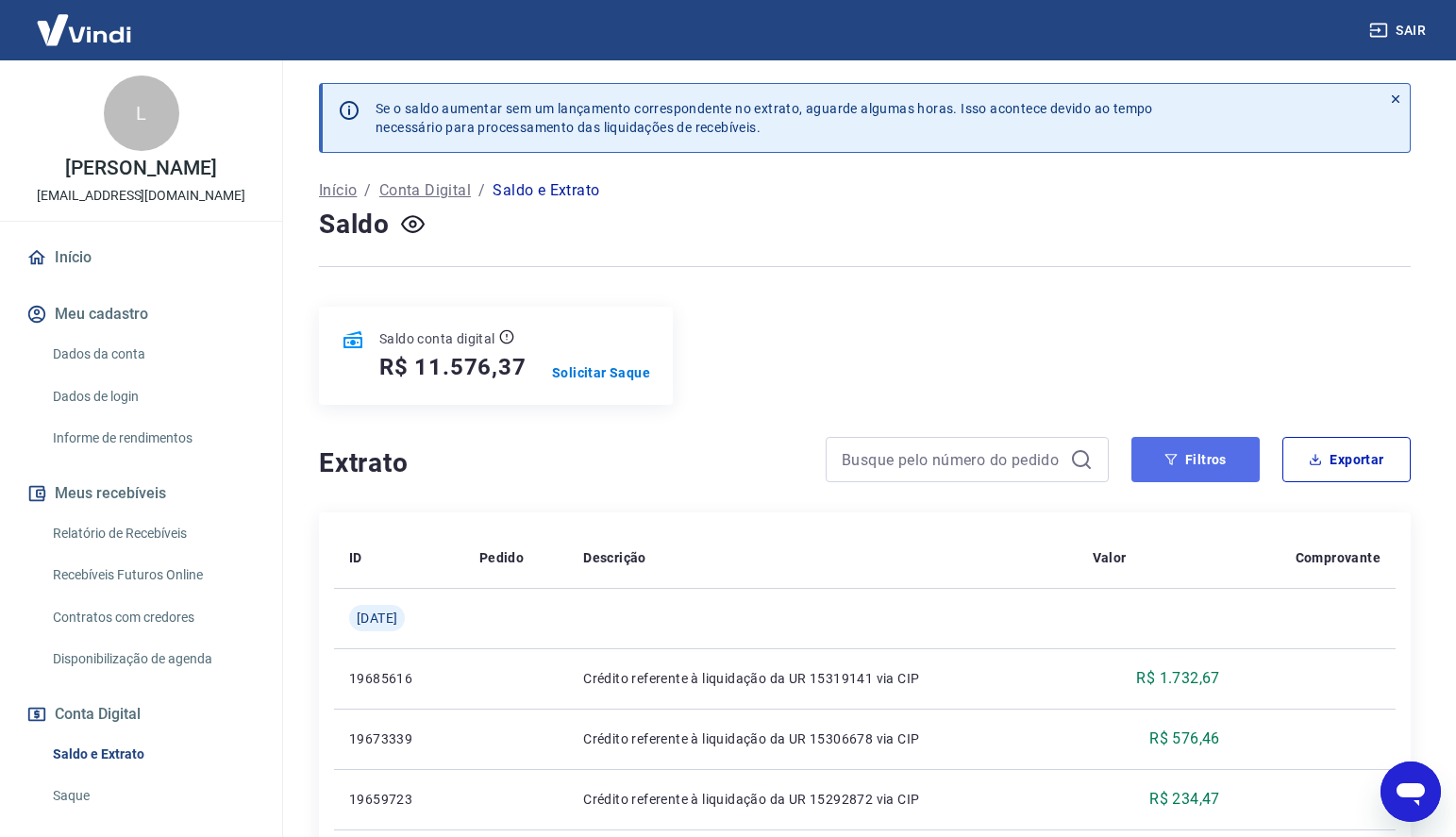 click on "Filtros" at bounding box center (1196, 460) 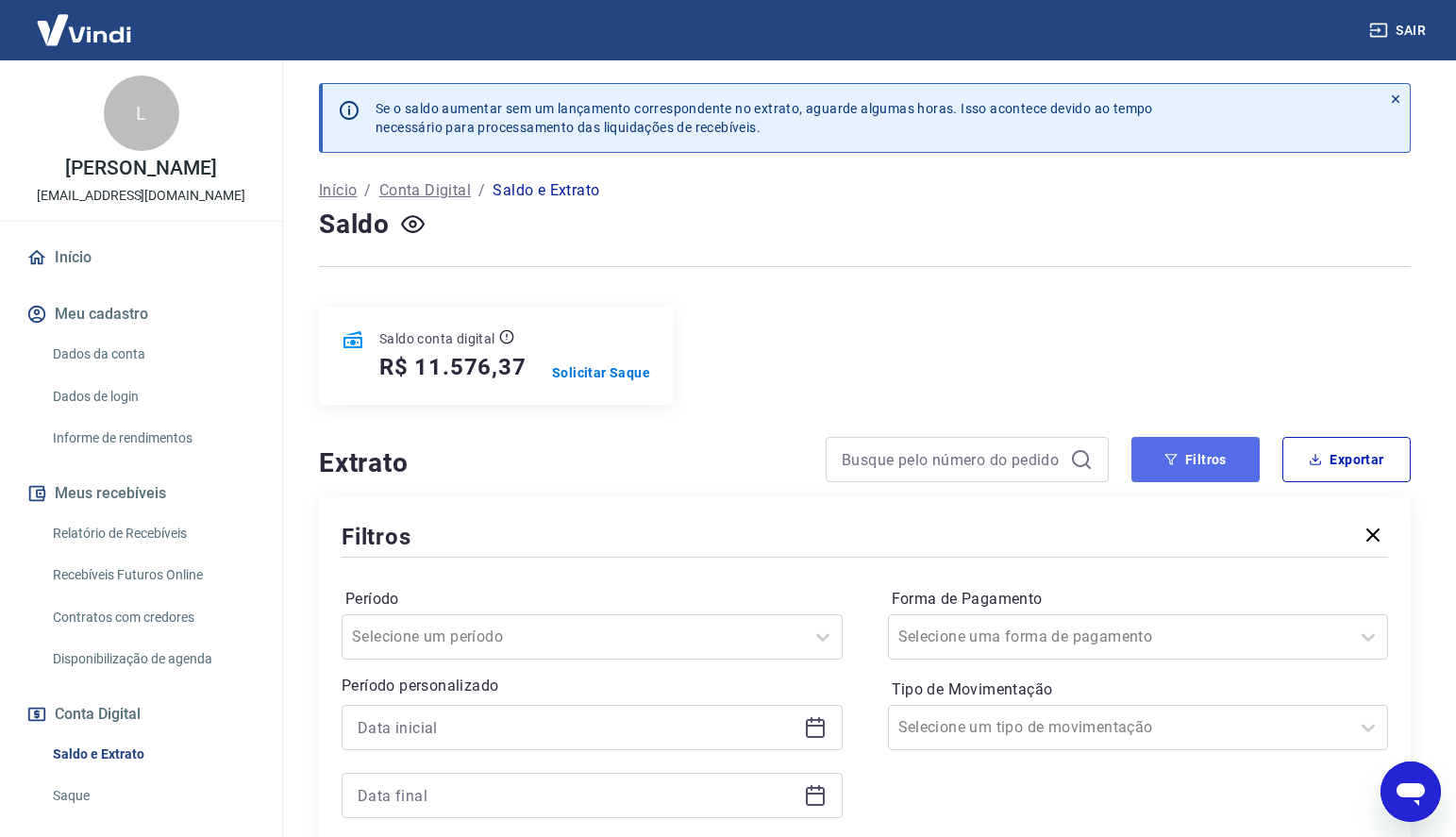 click on "Filtros" at bounding box center [1196, 460] 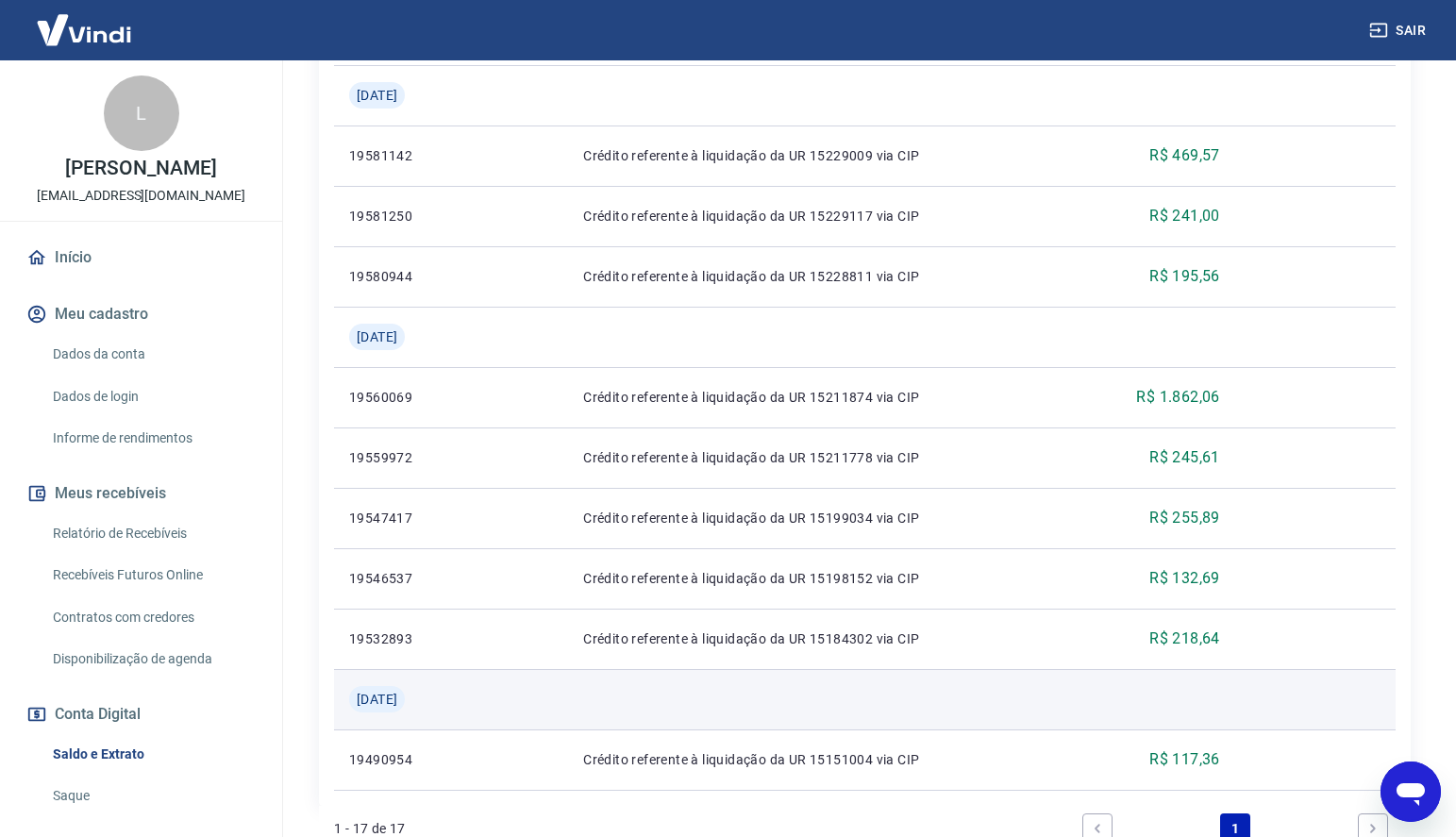 scroll, scrollTop: 1381, scrollLeft: 0, axis: vertical 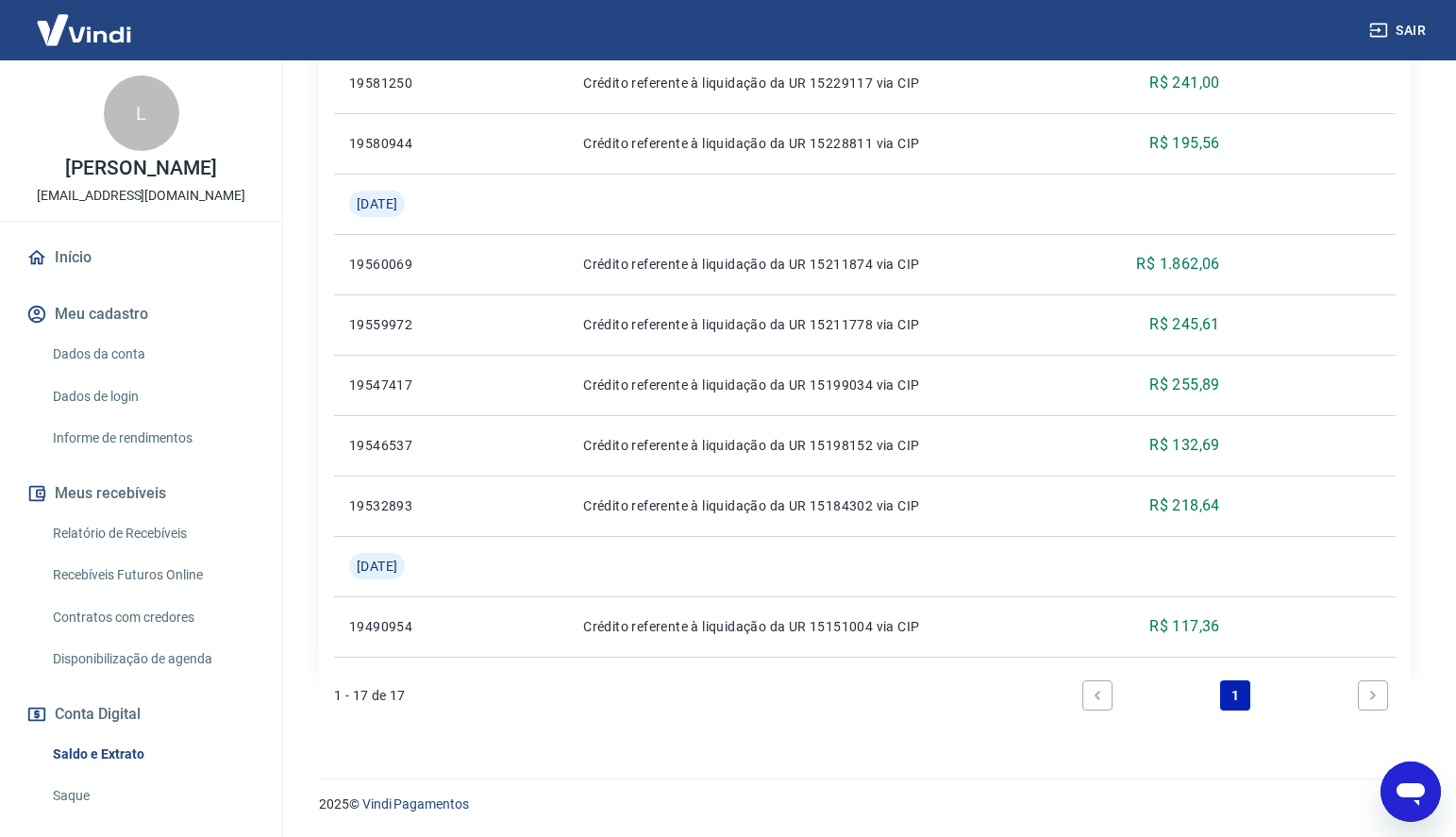 drag, startPoint x: 1358, startPoint y: 689, endPoint x: 1280, endPoint y: 700, distance: 78.7718 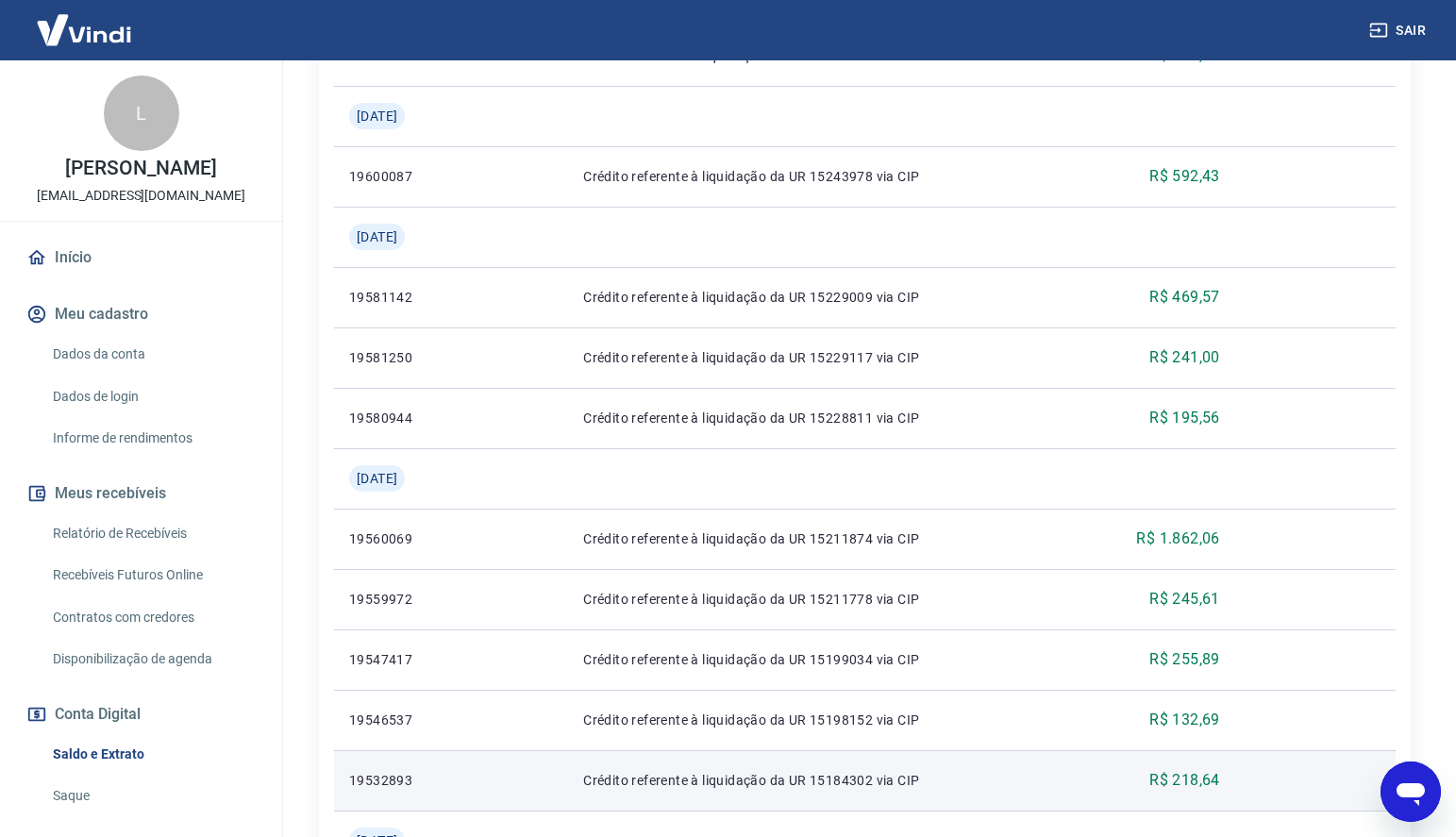 scroll, scrollTop: 857, scrollLeft: 0, axis: vertical 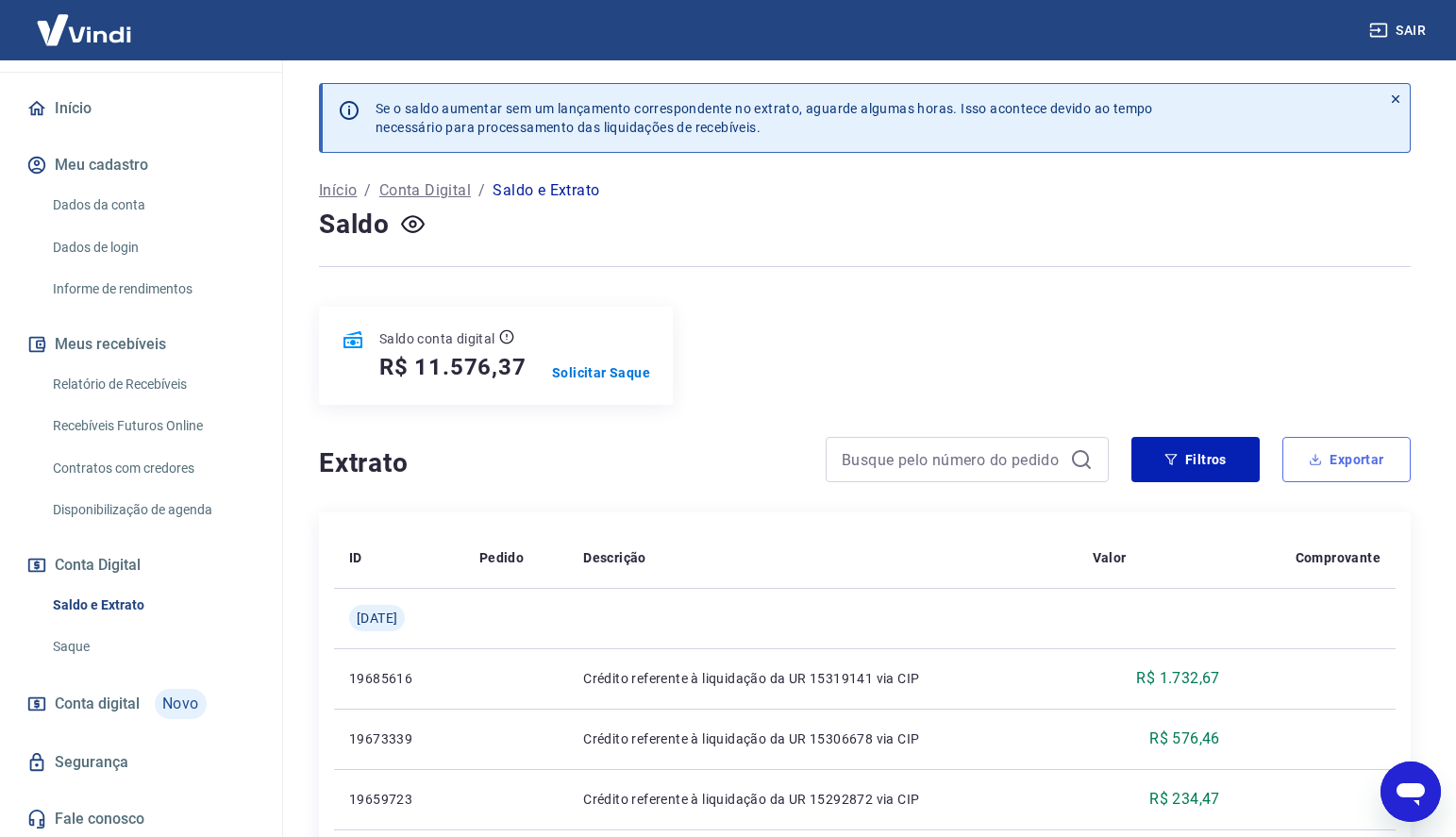 click 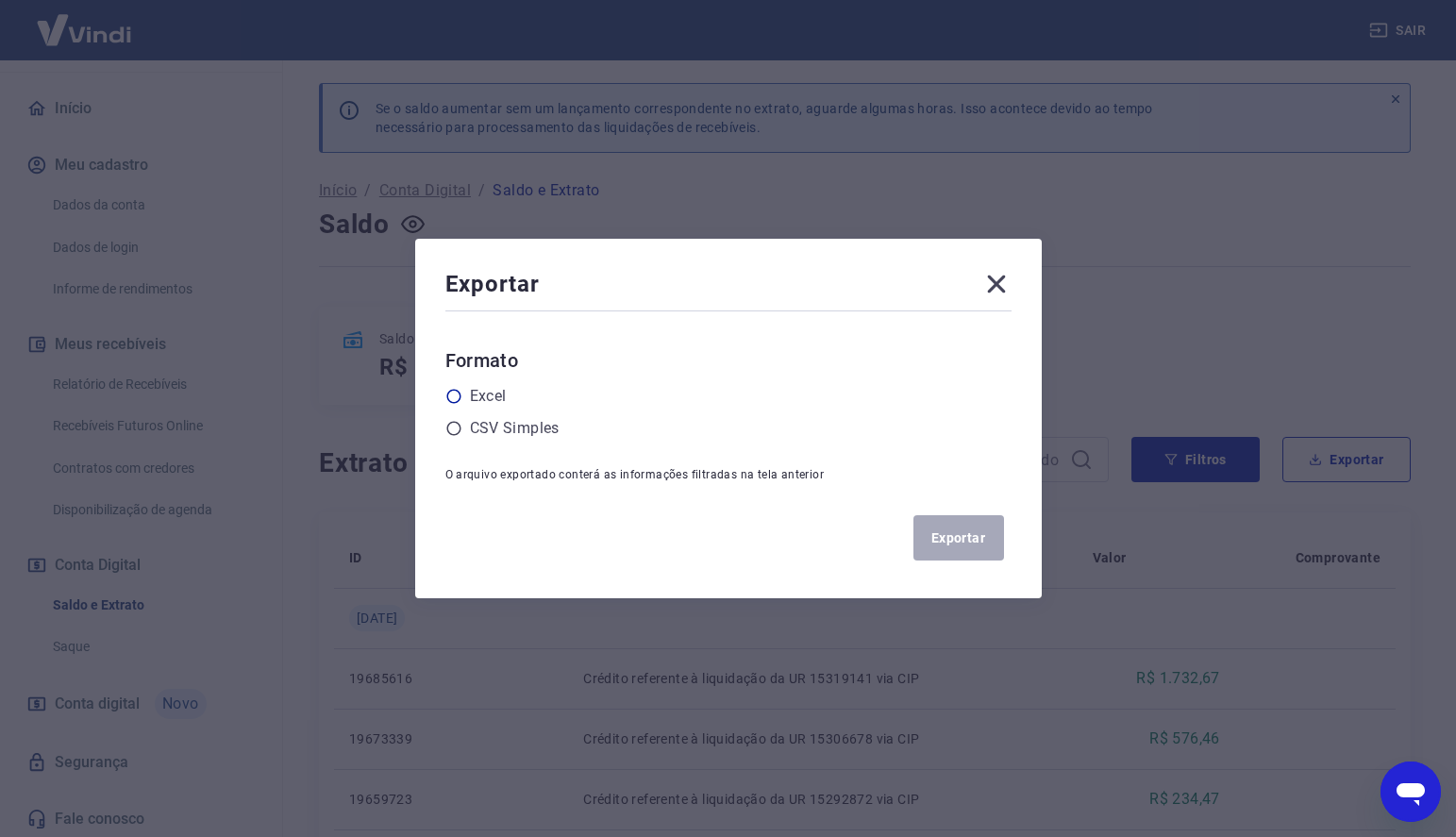 click on "Excel" at bounding box center (728, 396) 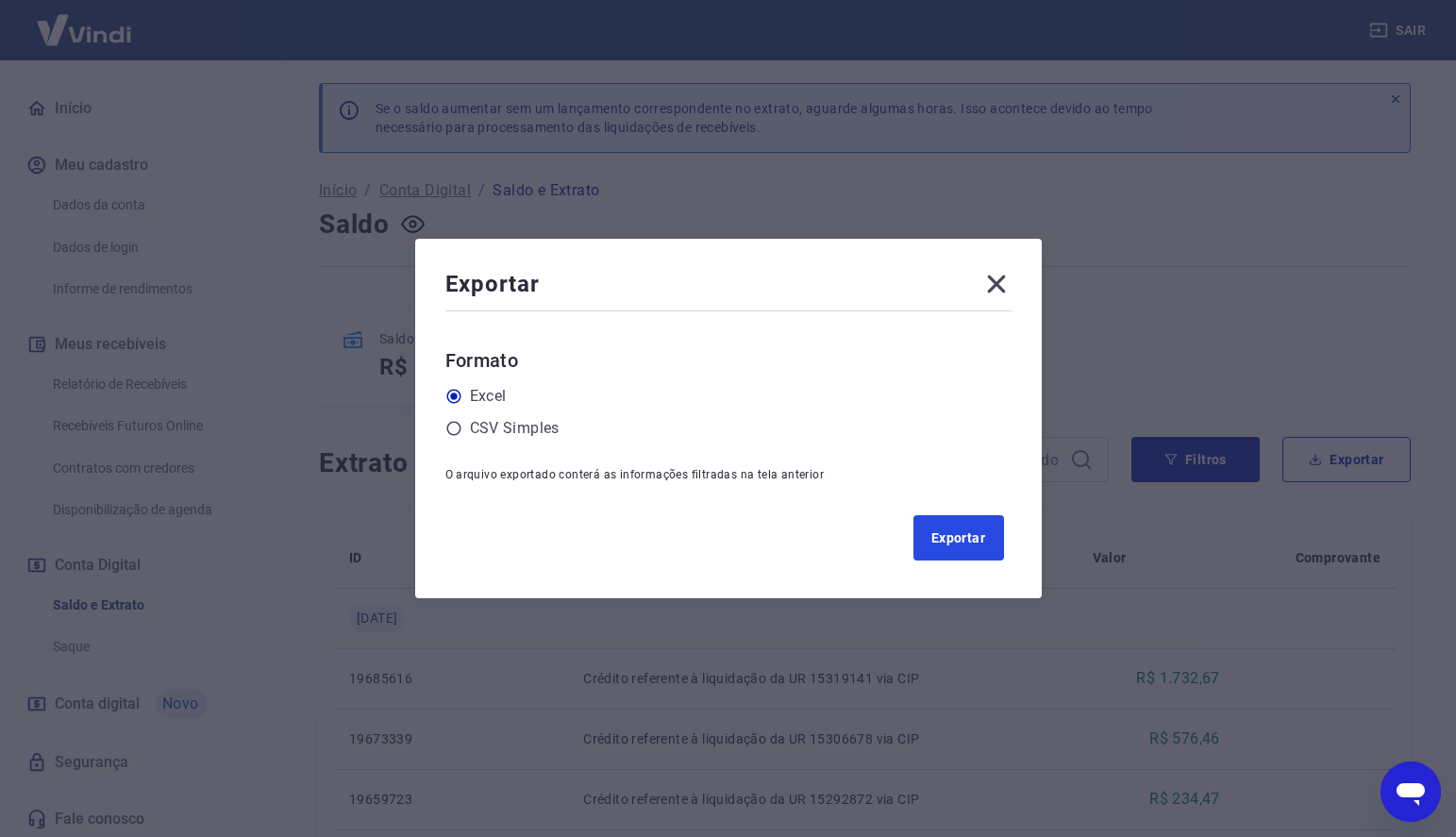 click on "Exportar" at bounding box center [959, 538] 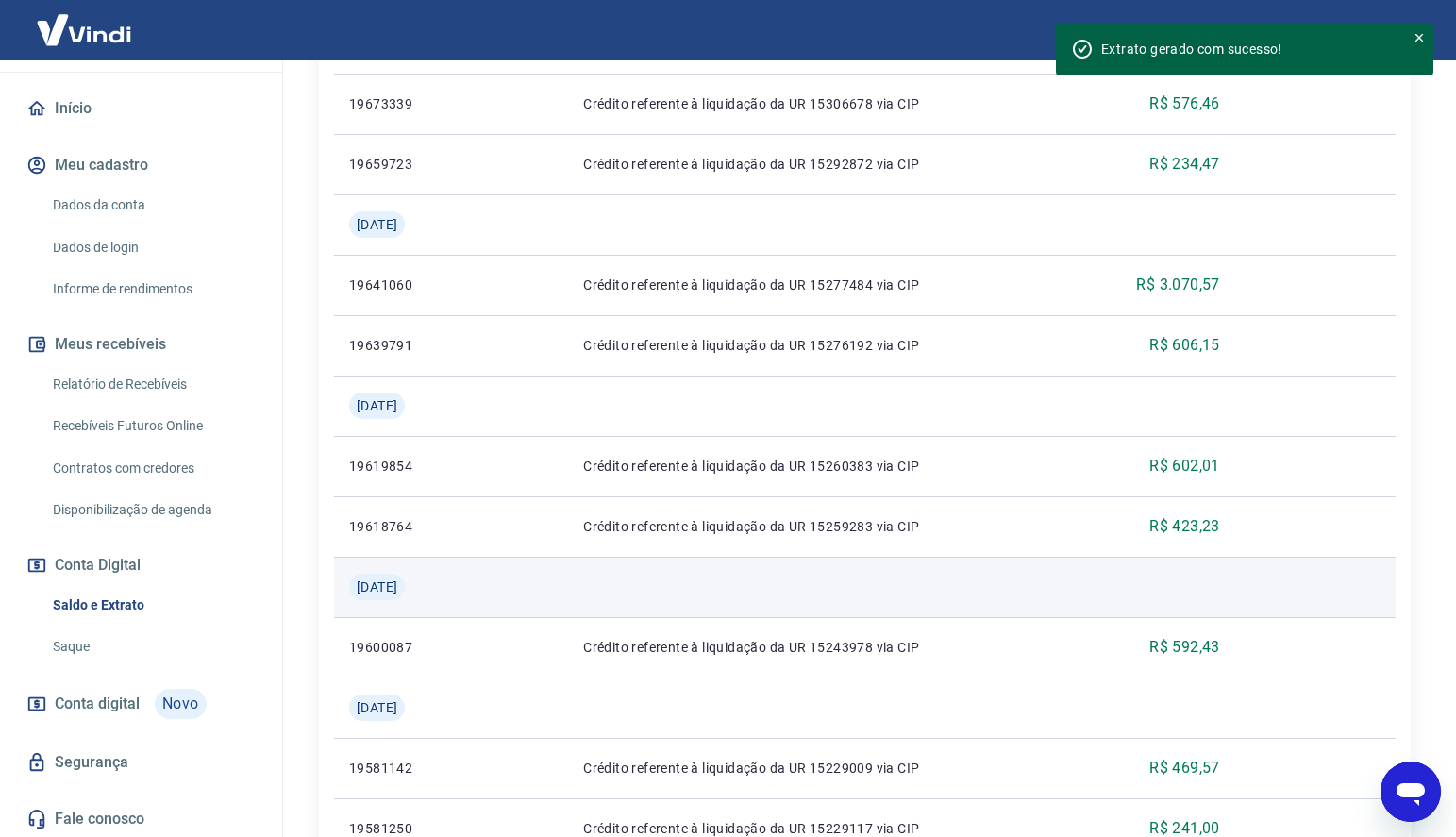 scroll, scrollTop: 0, scrollLeft: 0, axis: both 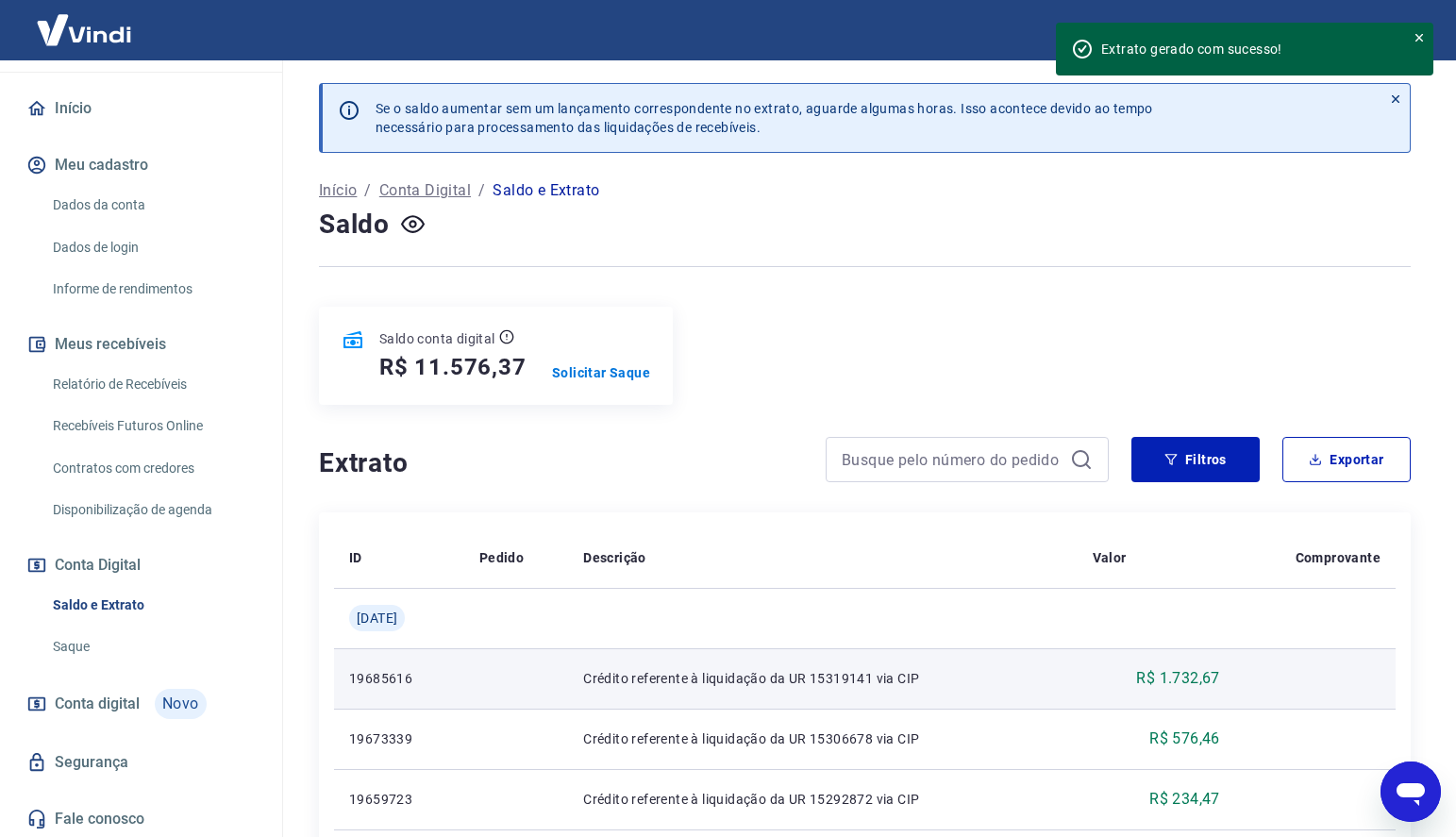 click on "Crédito referente à liquidação da UR 15319141 via CIP" at bounding box center [822, 678] 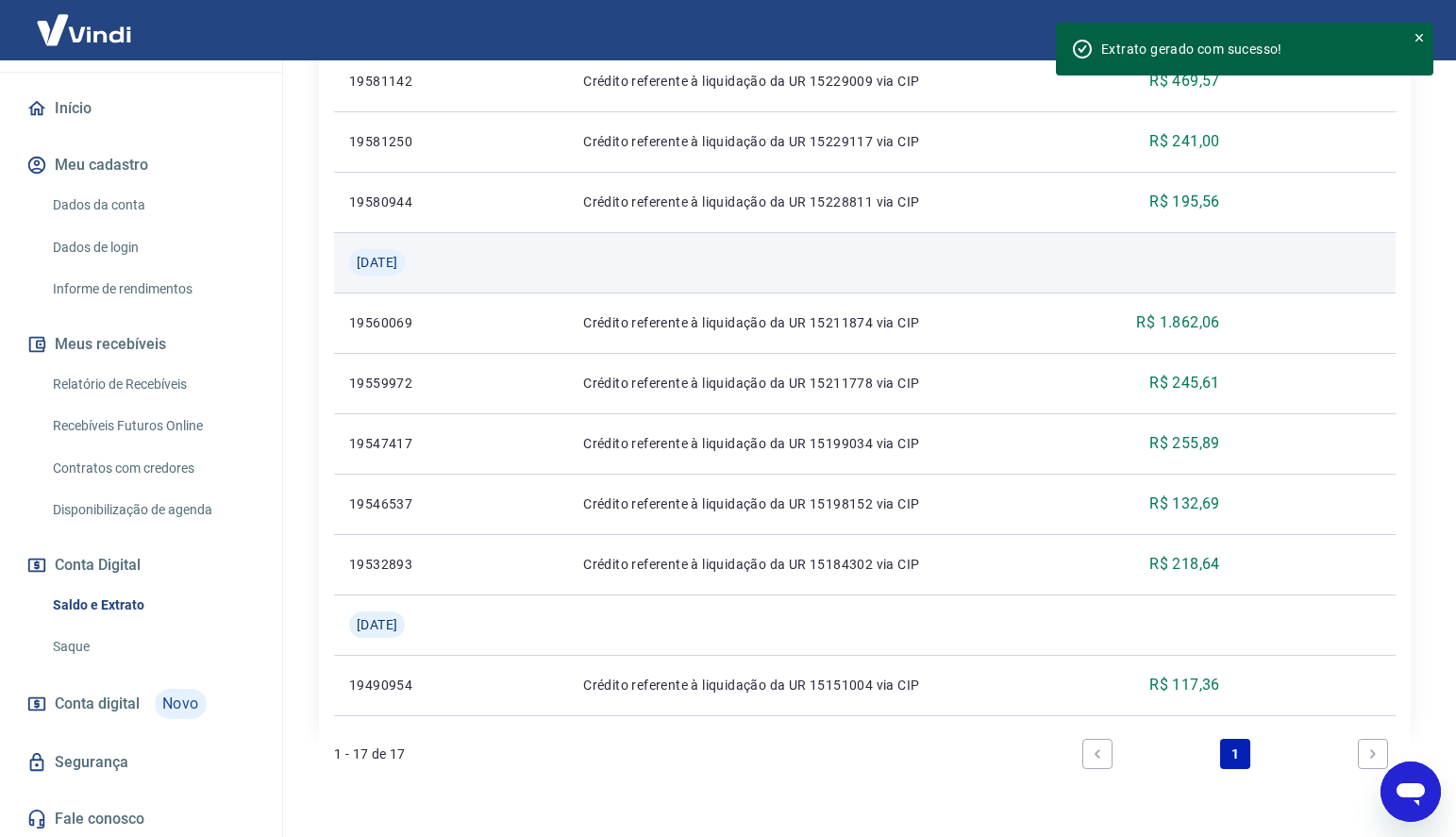 scroll, scrollTop: 1381, scrollLeft: 0, axis: vertical 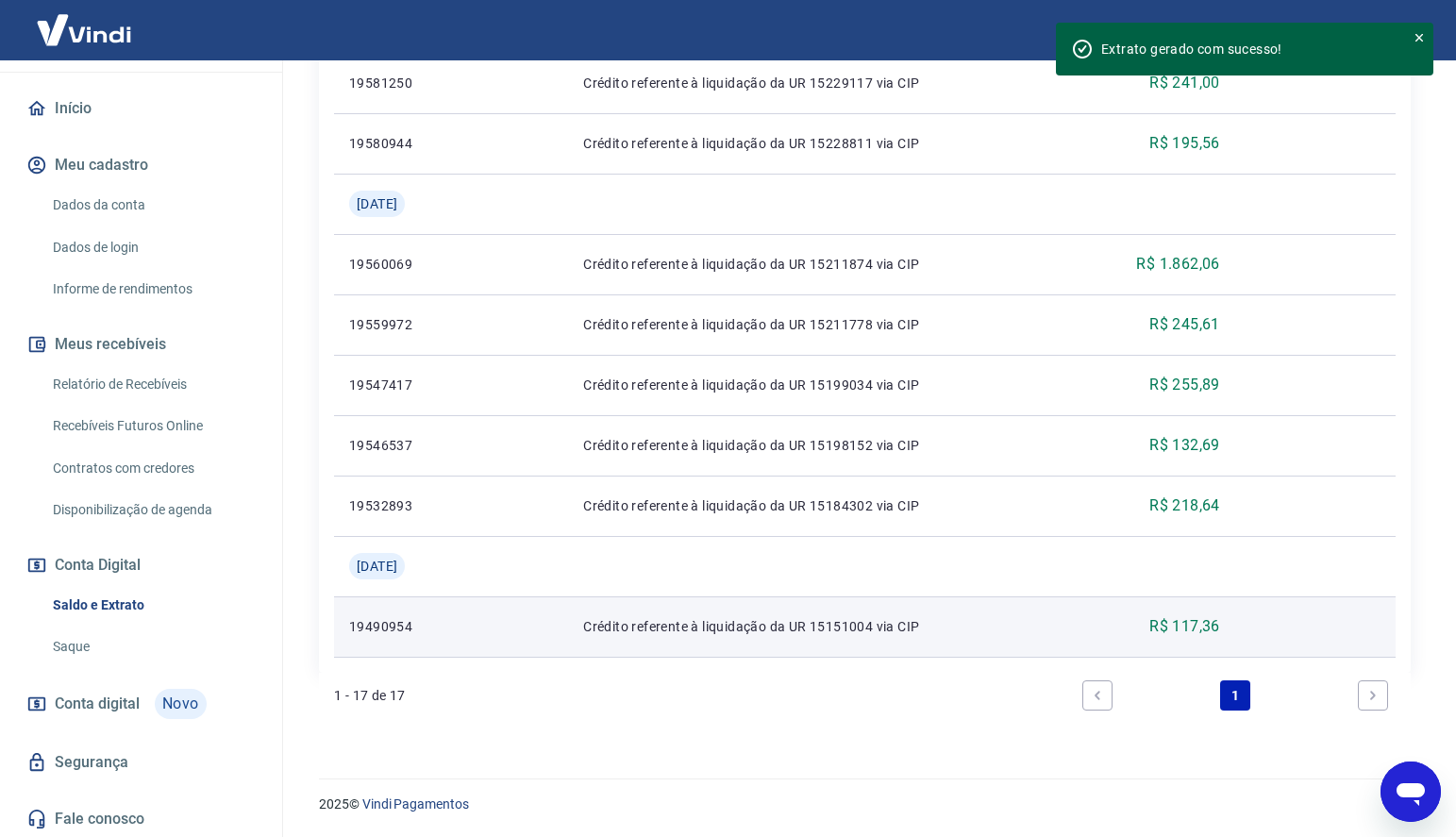 click on "R$ 117,36" at bounding box center [1184, 627] 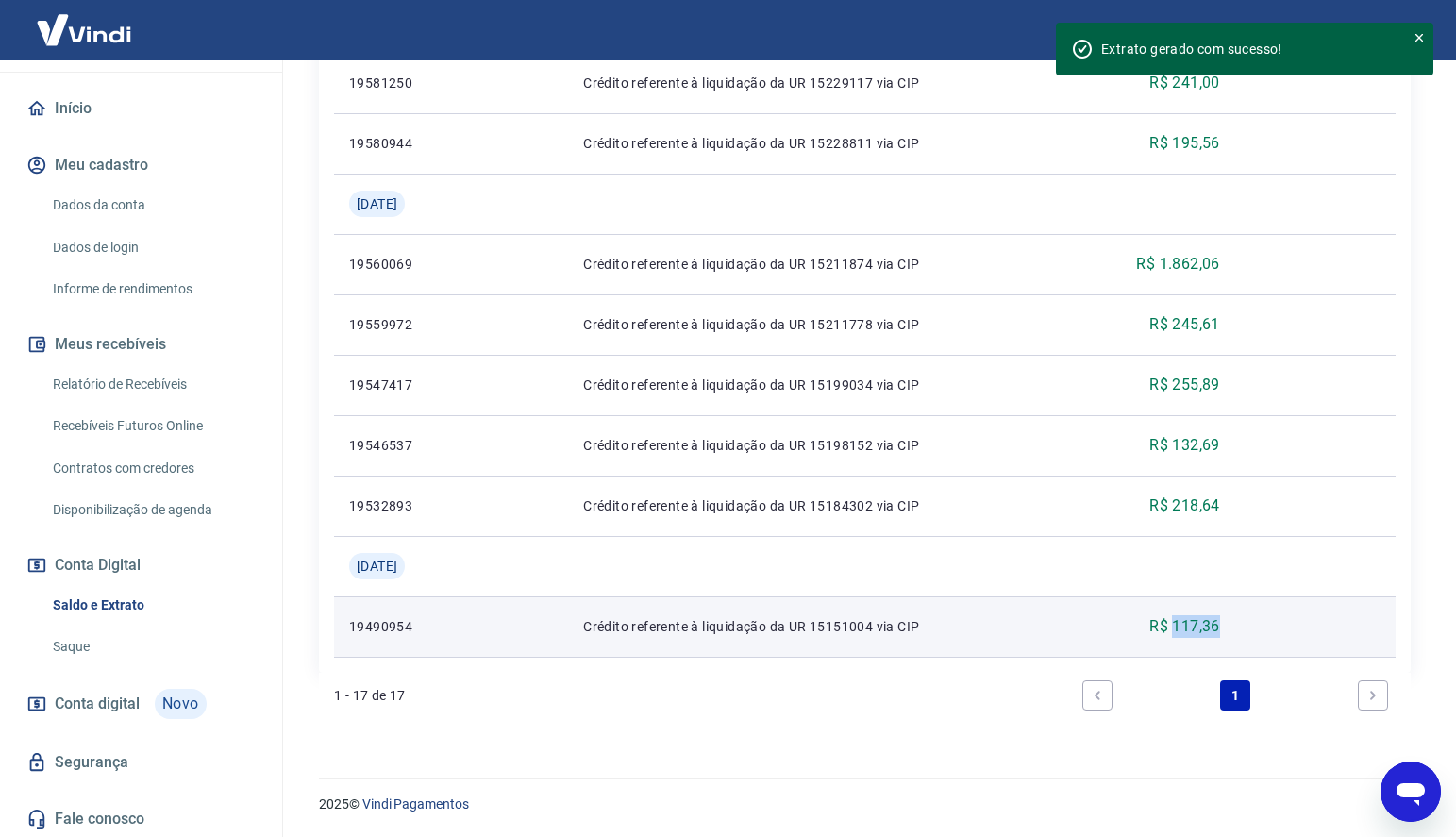 click on "R$ 117,36" at bounding box center [1184, 627] 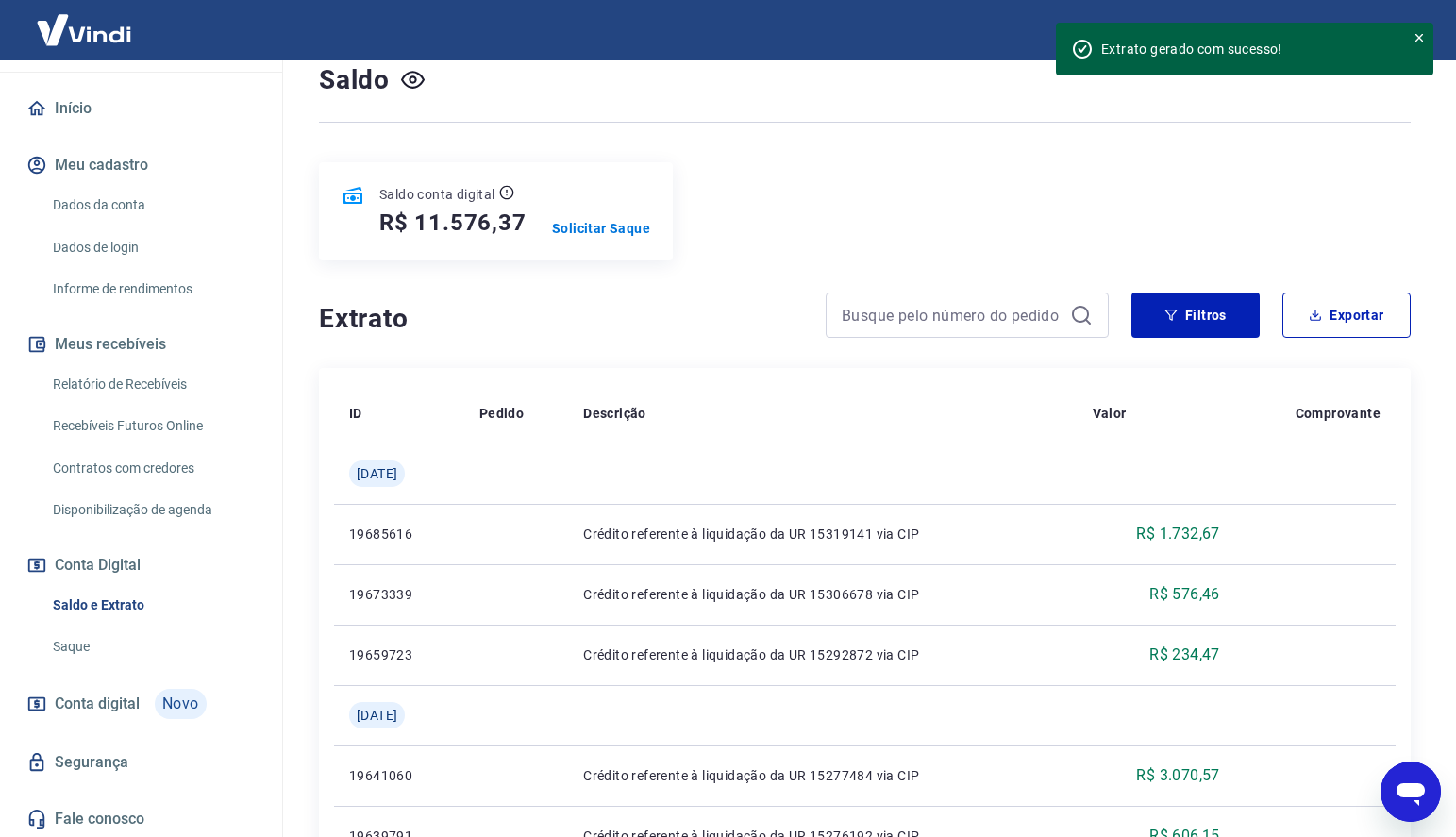 scroll, scrollTop: 0, scrollLeft: 0, axis: both 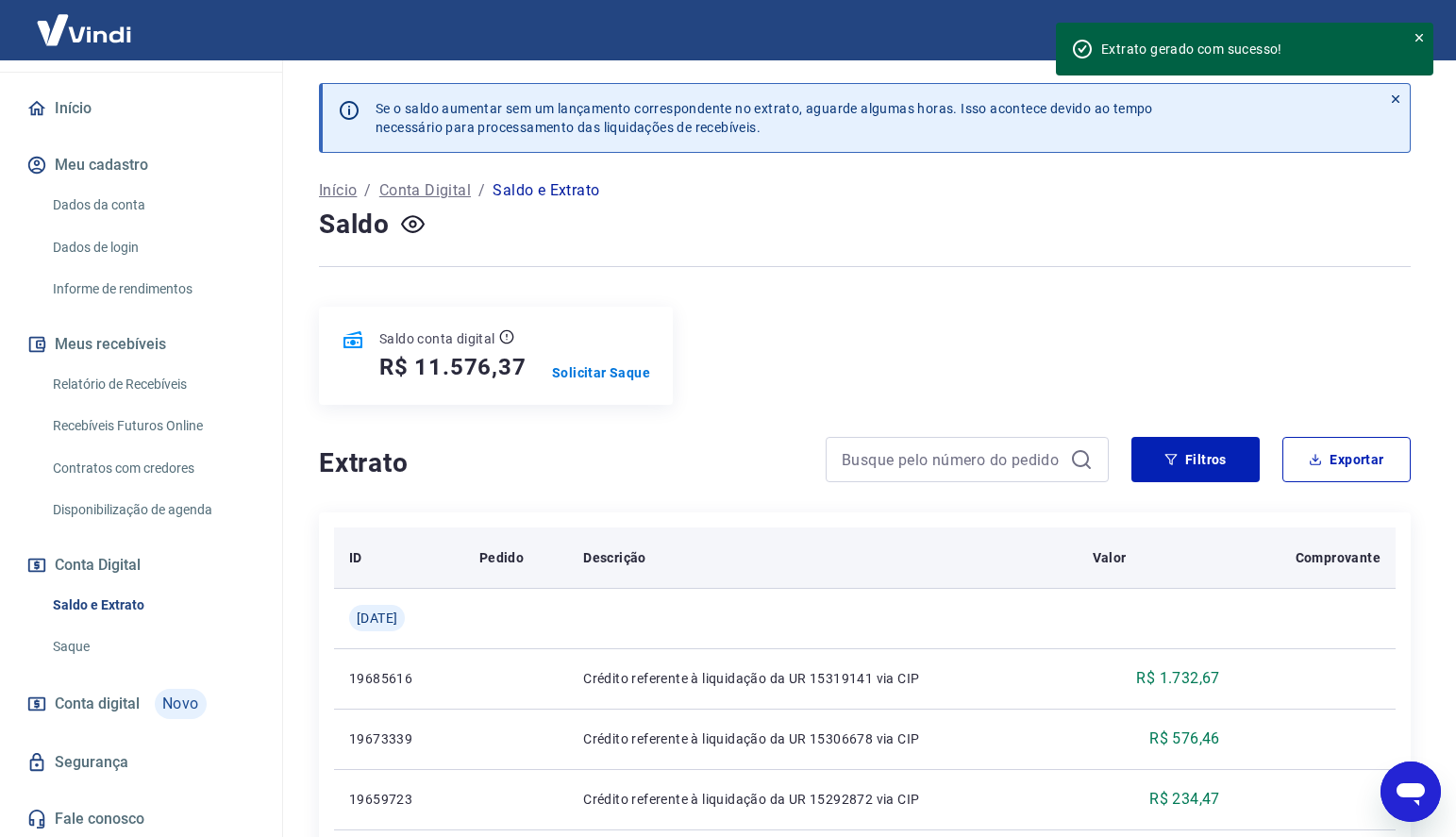 click on "Comprovante" at bounding box center [1338, 558] 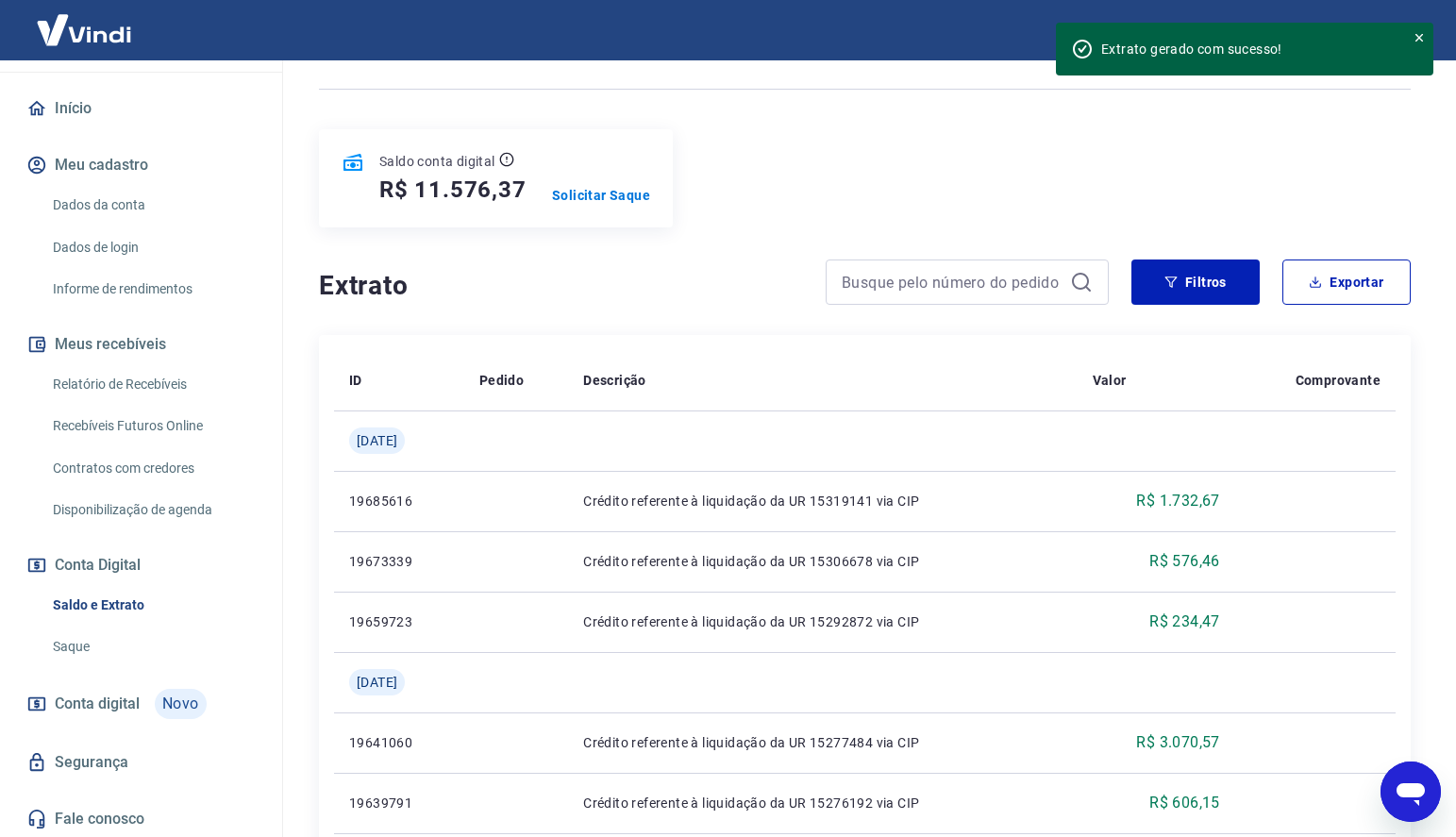 scroll, scrollTop: 184, scrollLeft: 0, axis: vertical 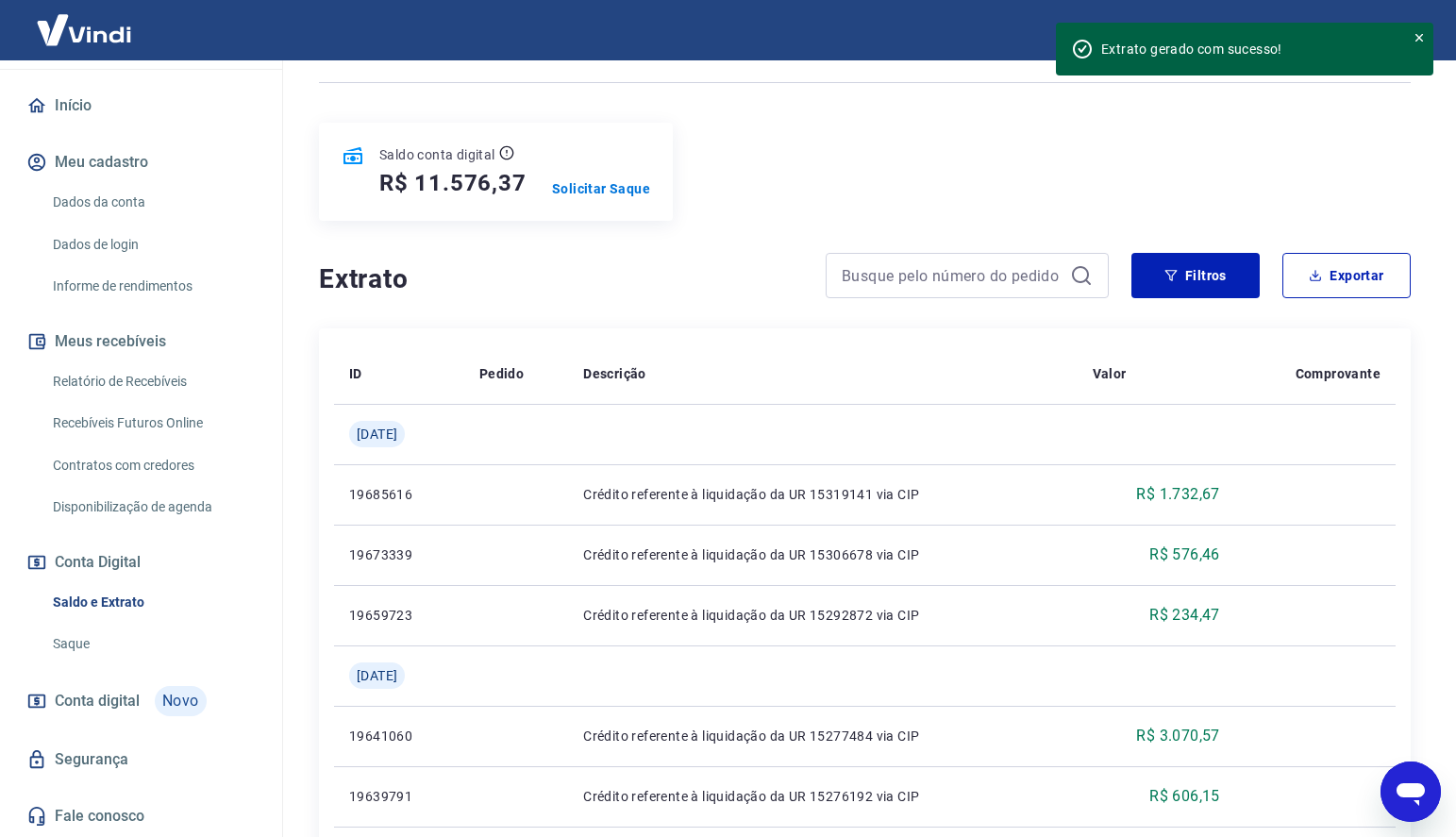 drag, startPoint x: 70, startPoint y: 638, endPoint x: 107, endPoint y: 637, distance: 37.013511 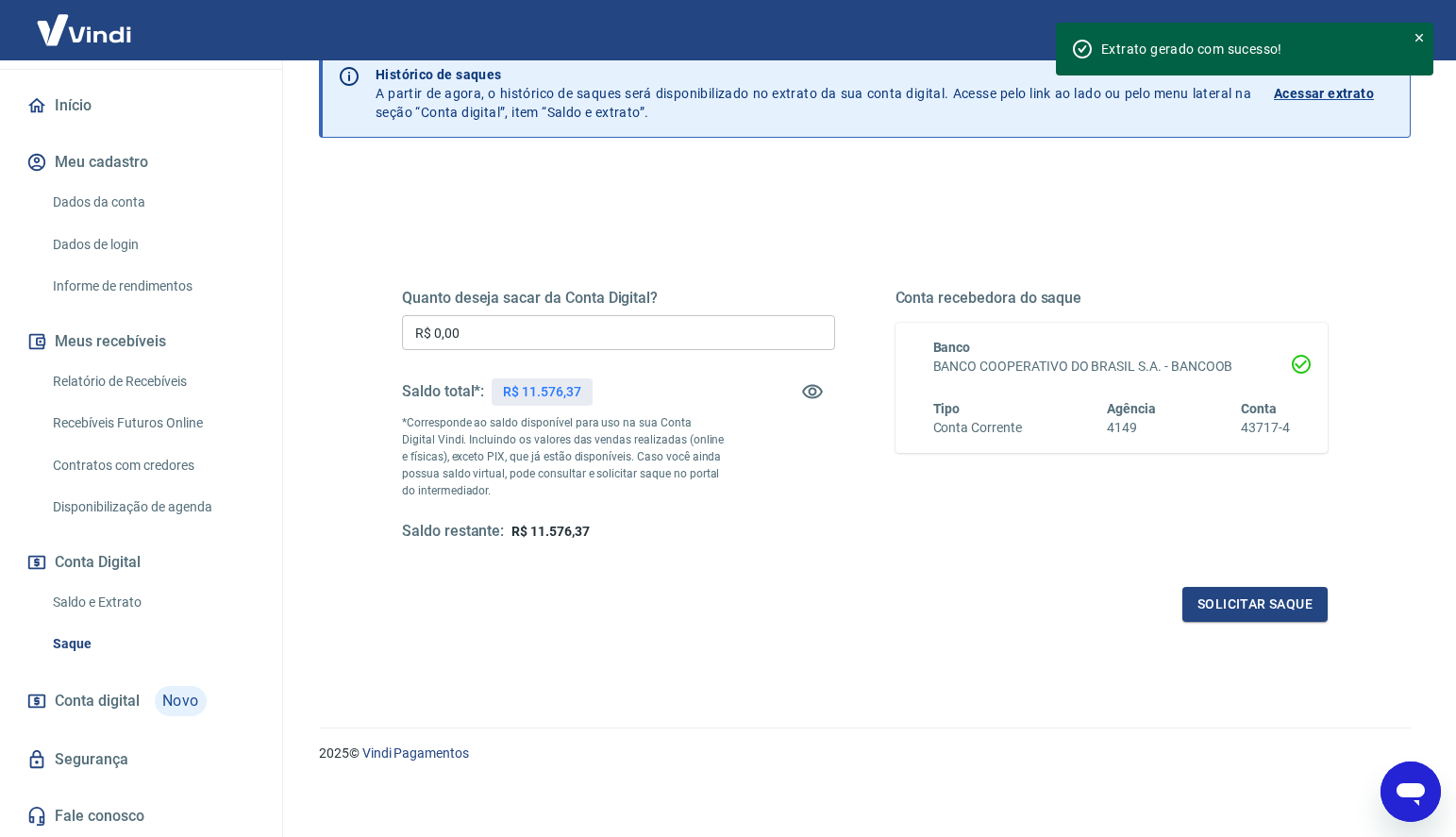 scroll, scrollTop: 96, scrollLeft: 0, axis: vertical 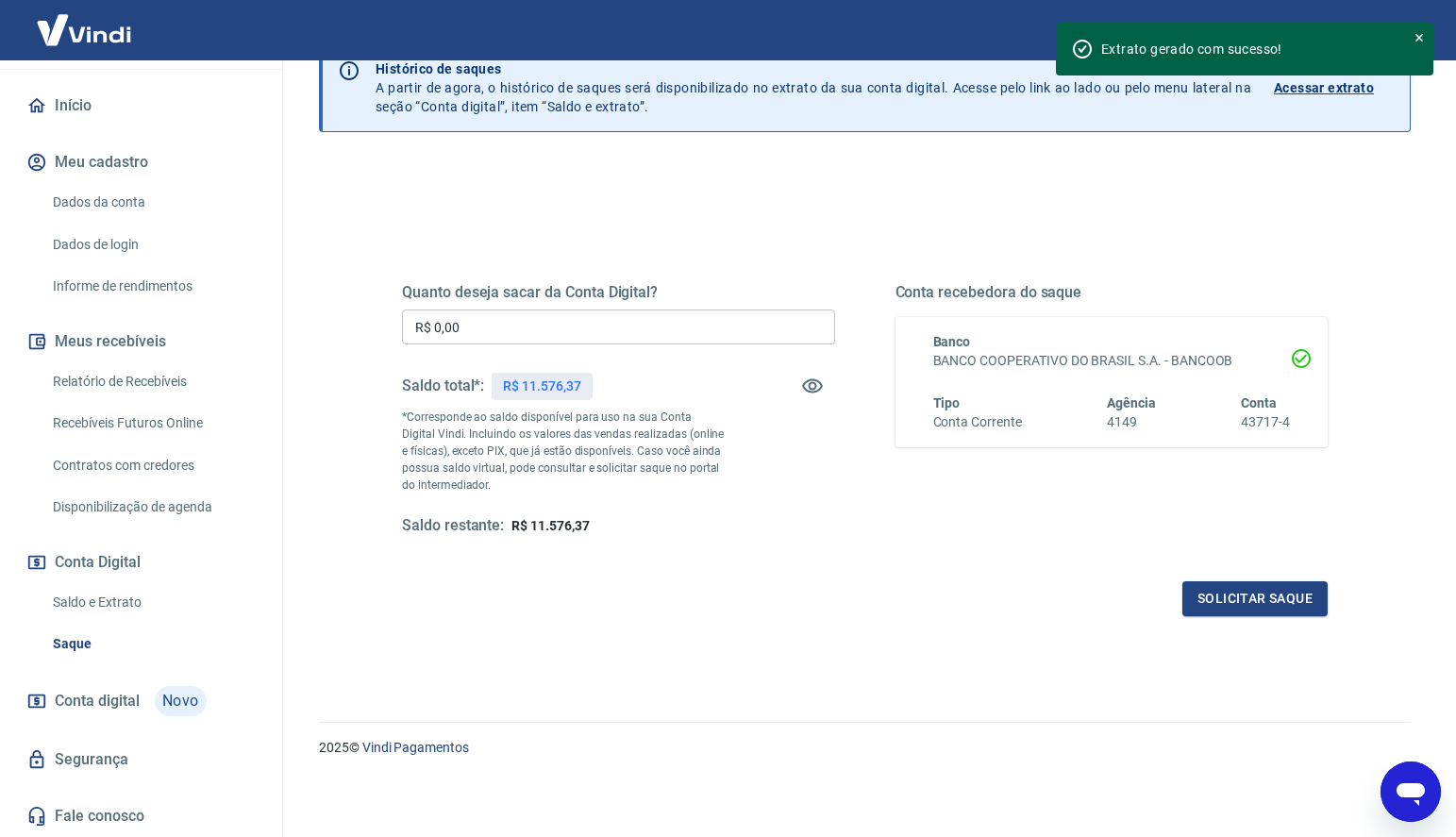 drag, startPoint x: 1292, startPoint y: 354, endPoint x: 1317, endPoint y: 355, distance: 25.019992 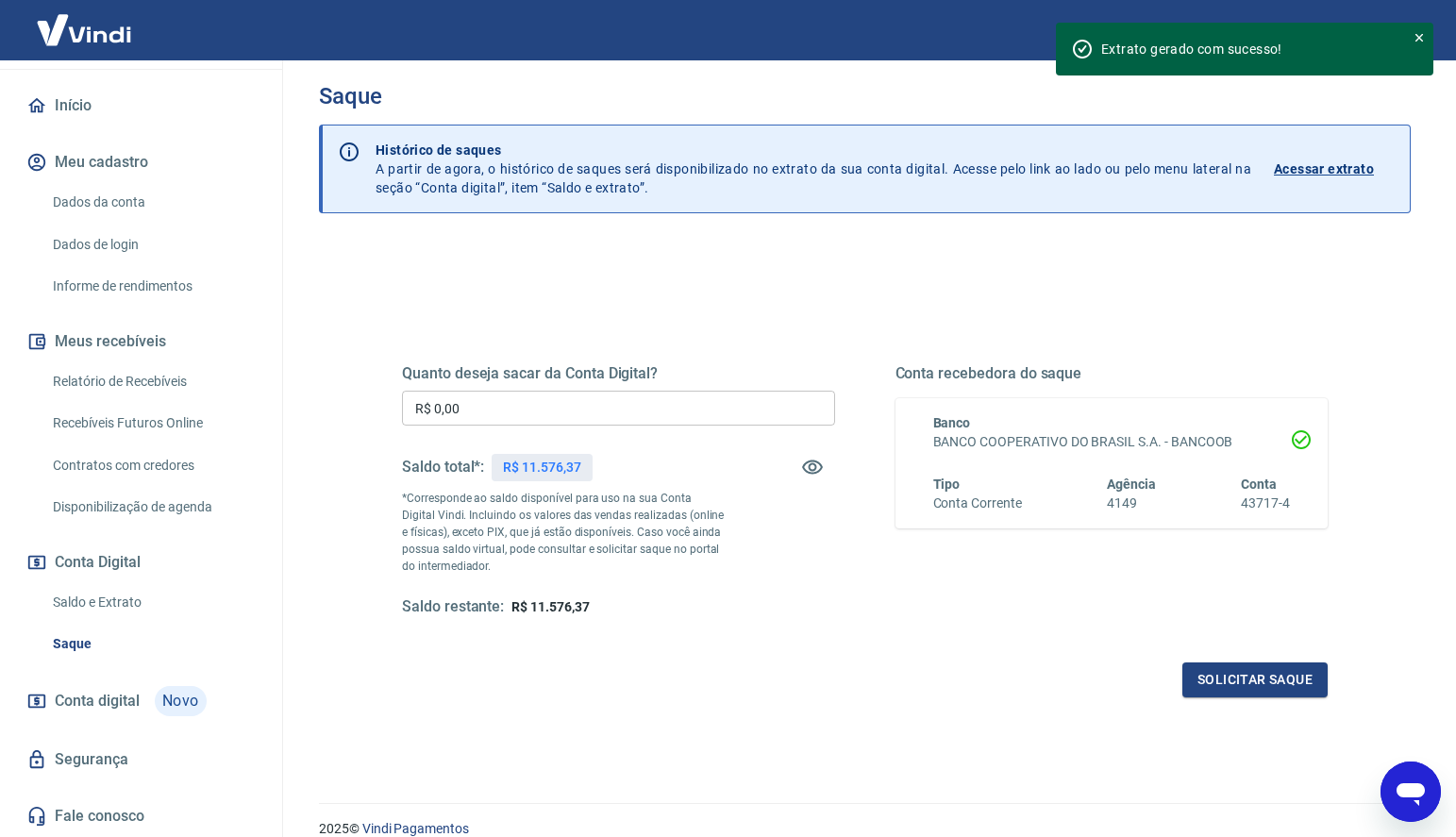 scroll, scrollTop: 0, scrollLeft: 0, axis: both 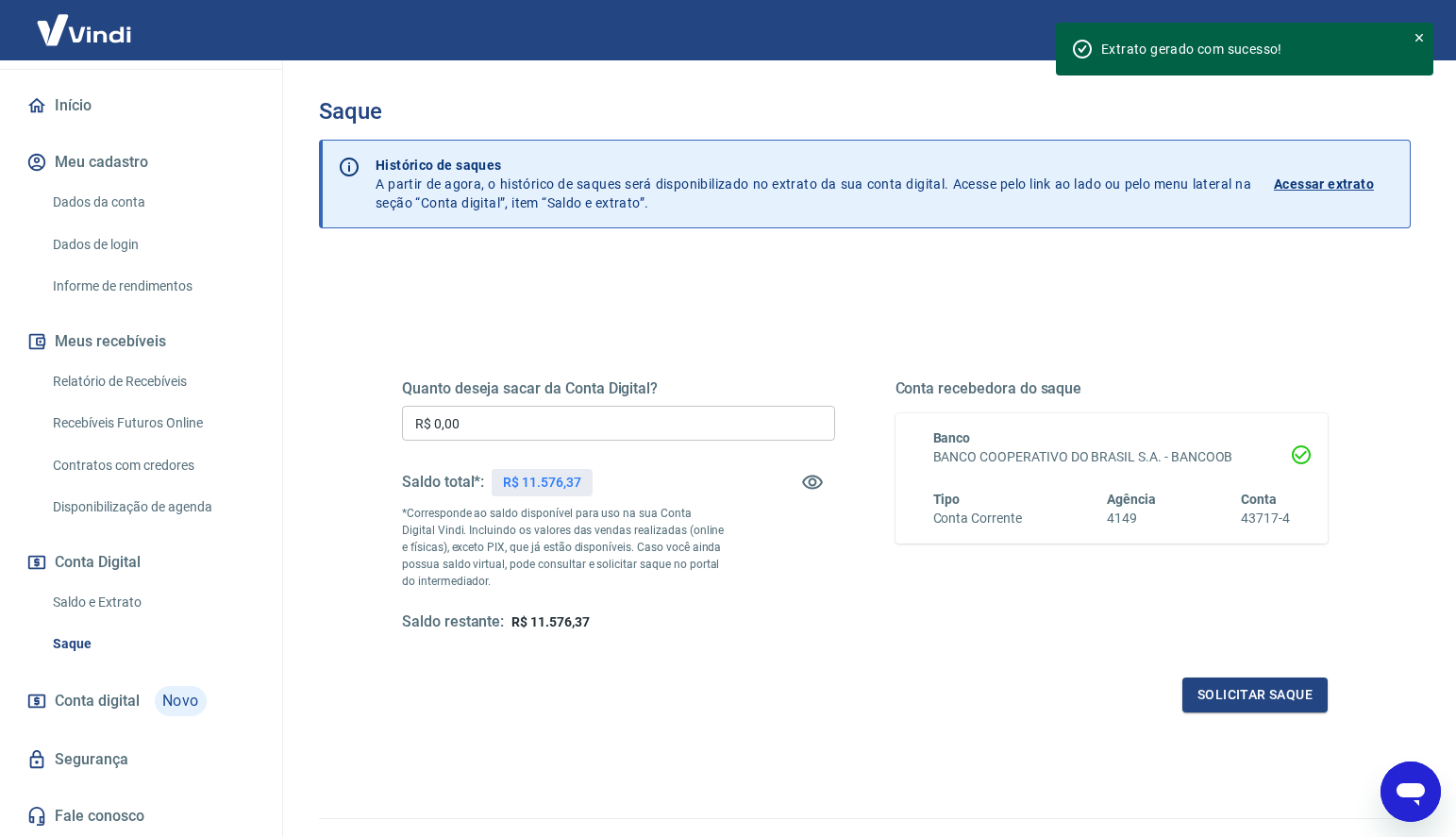 click on "Acessar extrato" at bounding box center [1324, 184] 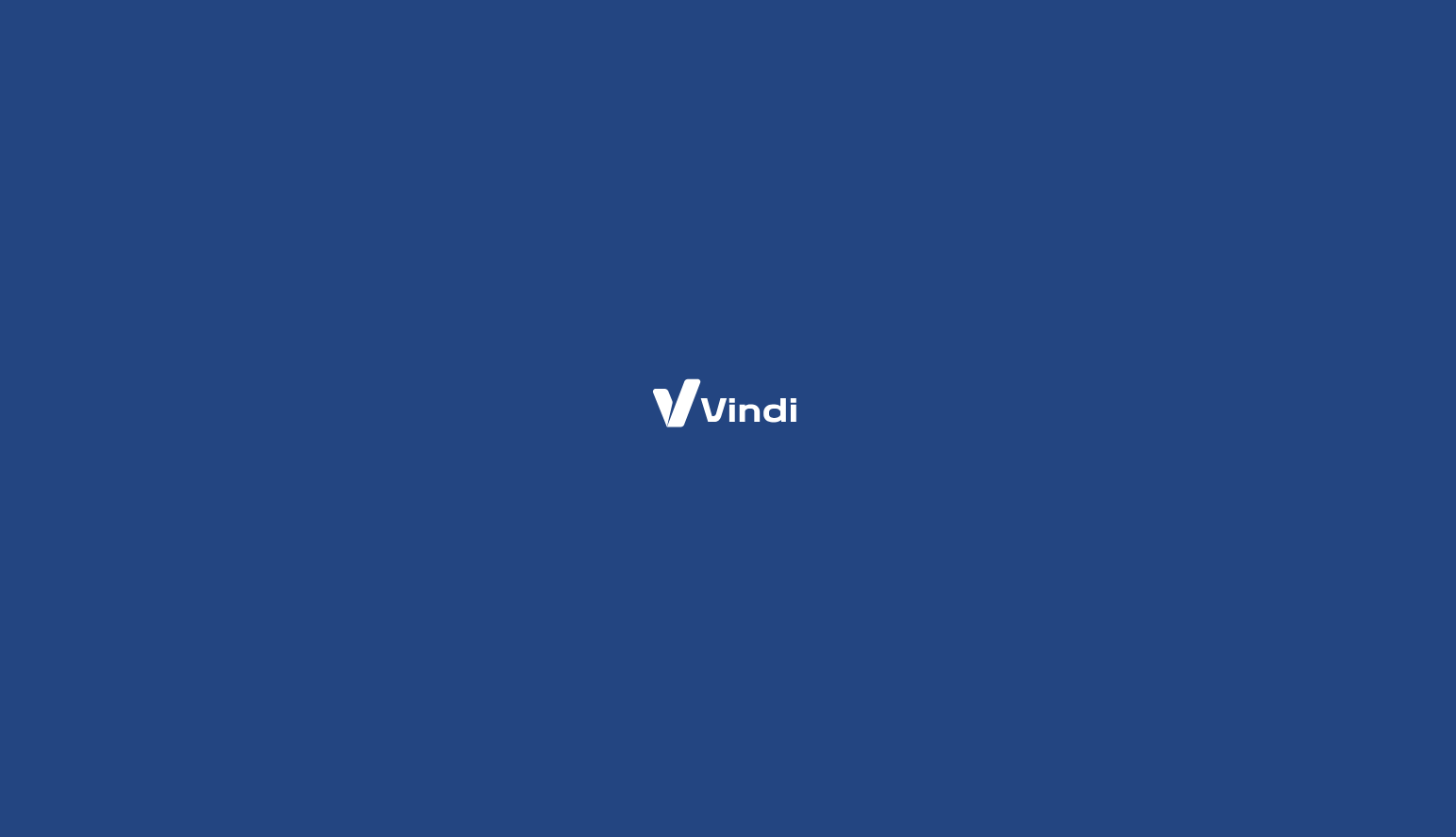 scroll, scrollTop: 0, scrollLeft: 0, axis: both 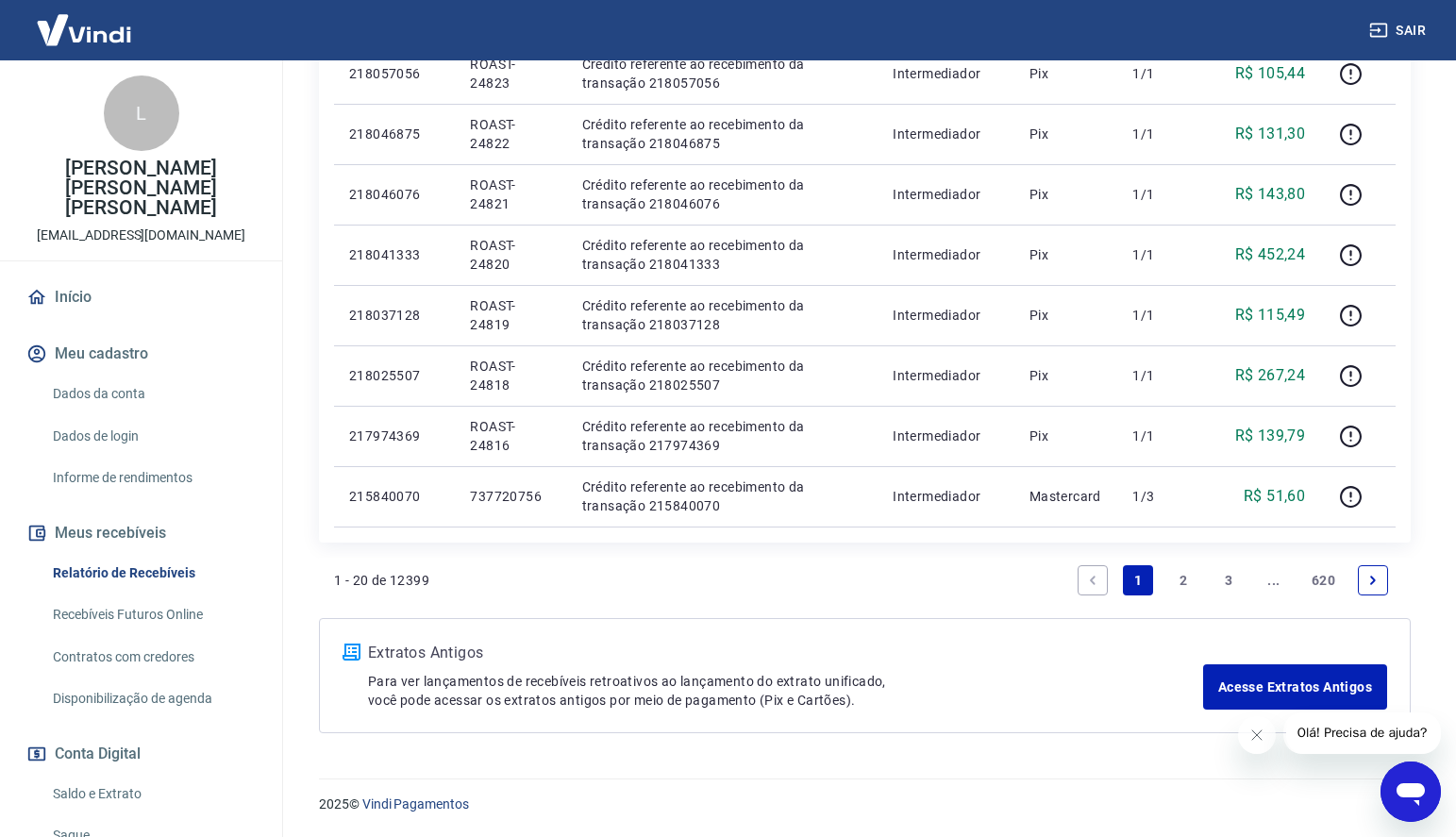 click on "3" at bounding box center (1229, 580) 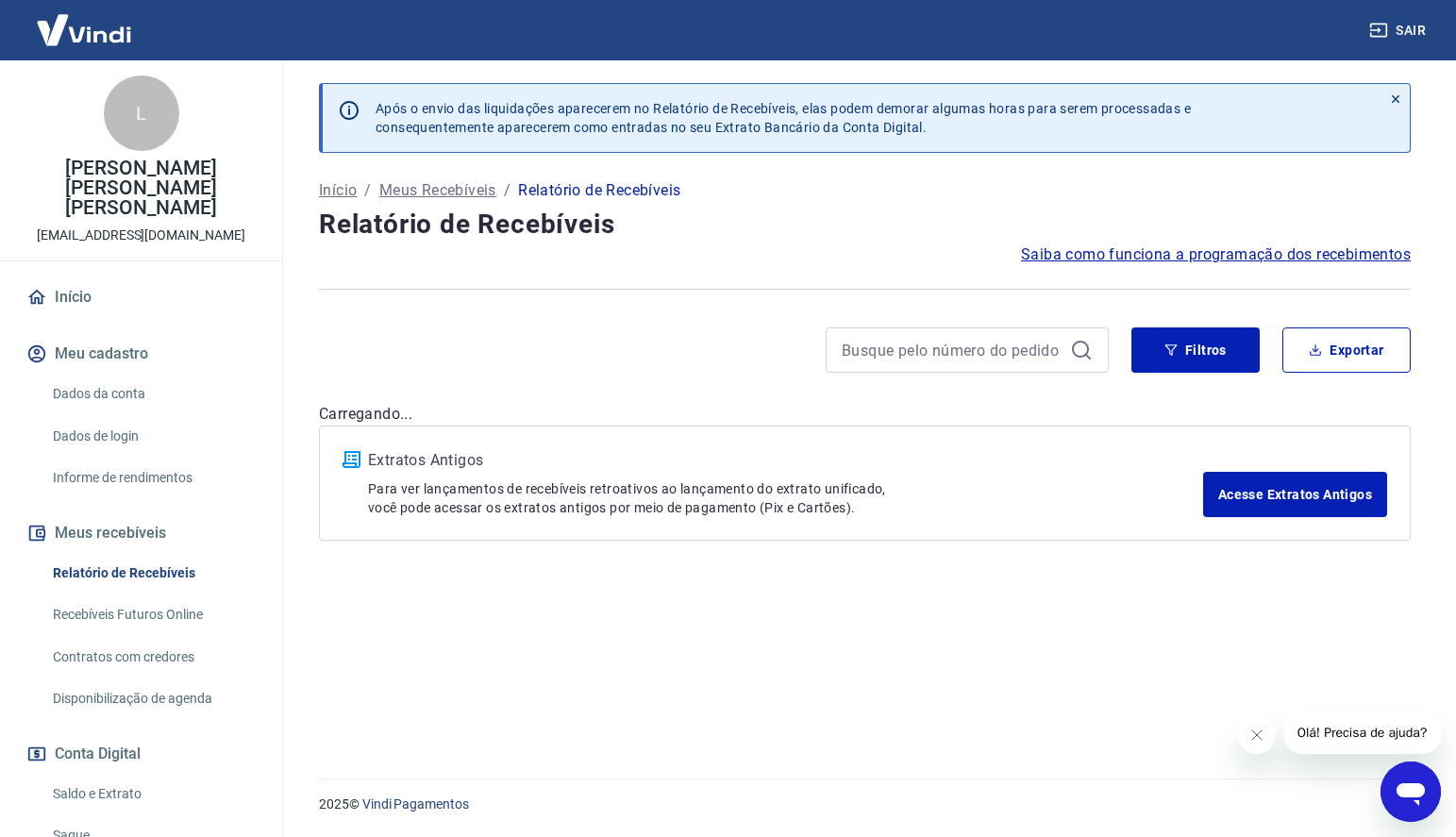 scroll, scrollTop: 0, scrollLeft: 0, axis: both 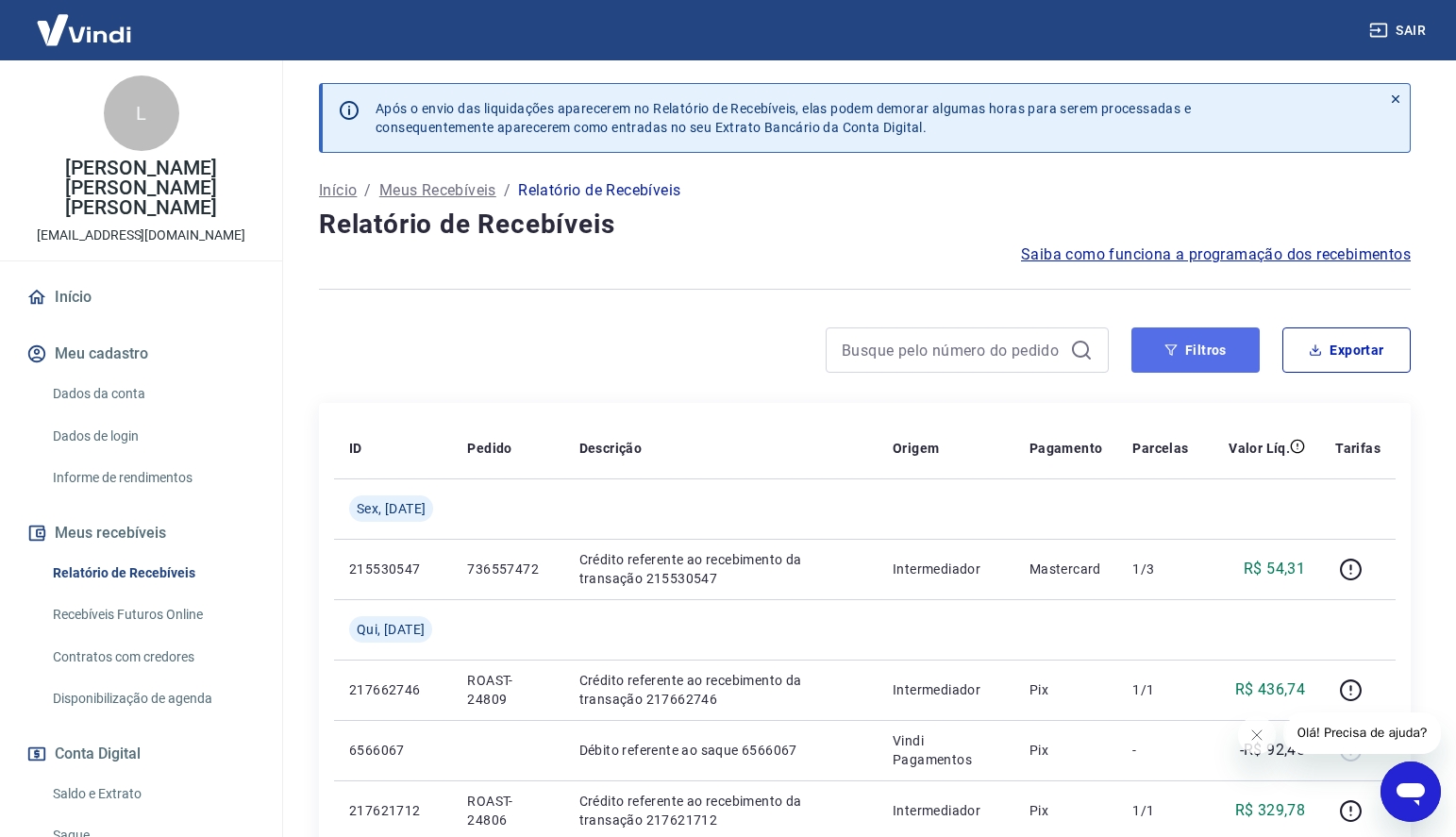 click on "Filtros" at bounding box center [1196, 350] 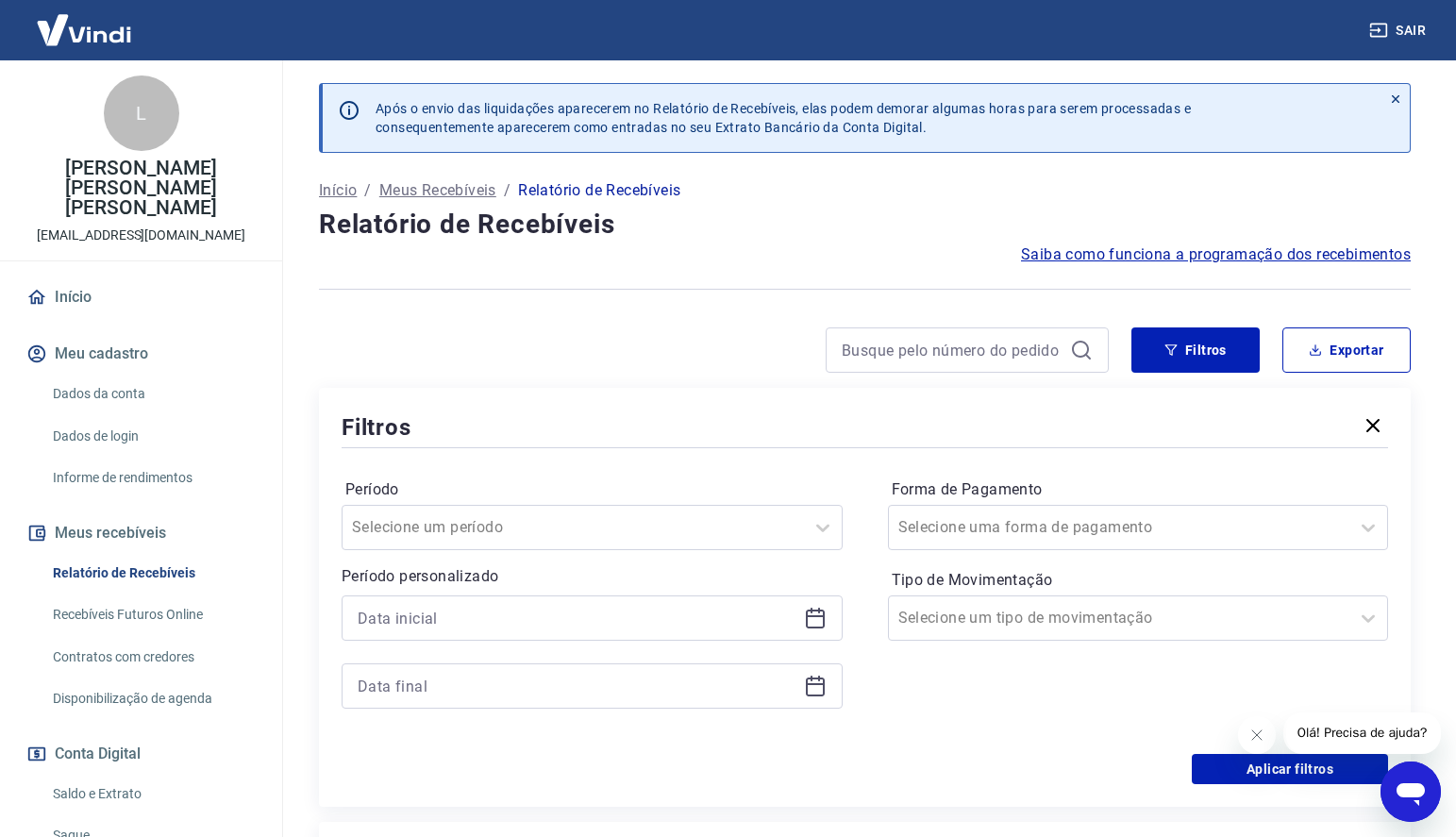 drag, startPoint x: 771, startPoint y: 396, endPoint x: 1007, endPoint y: 385, distance: 236.25622 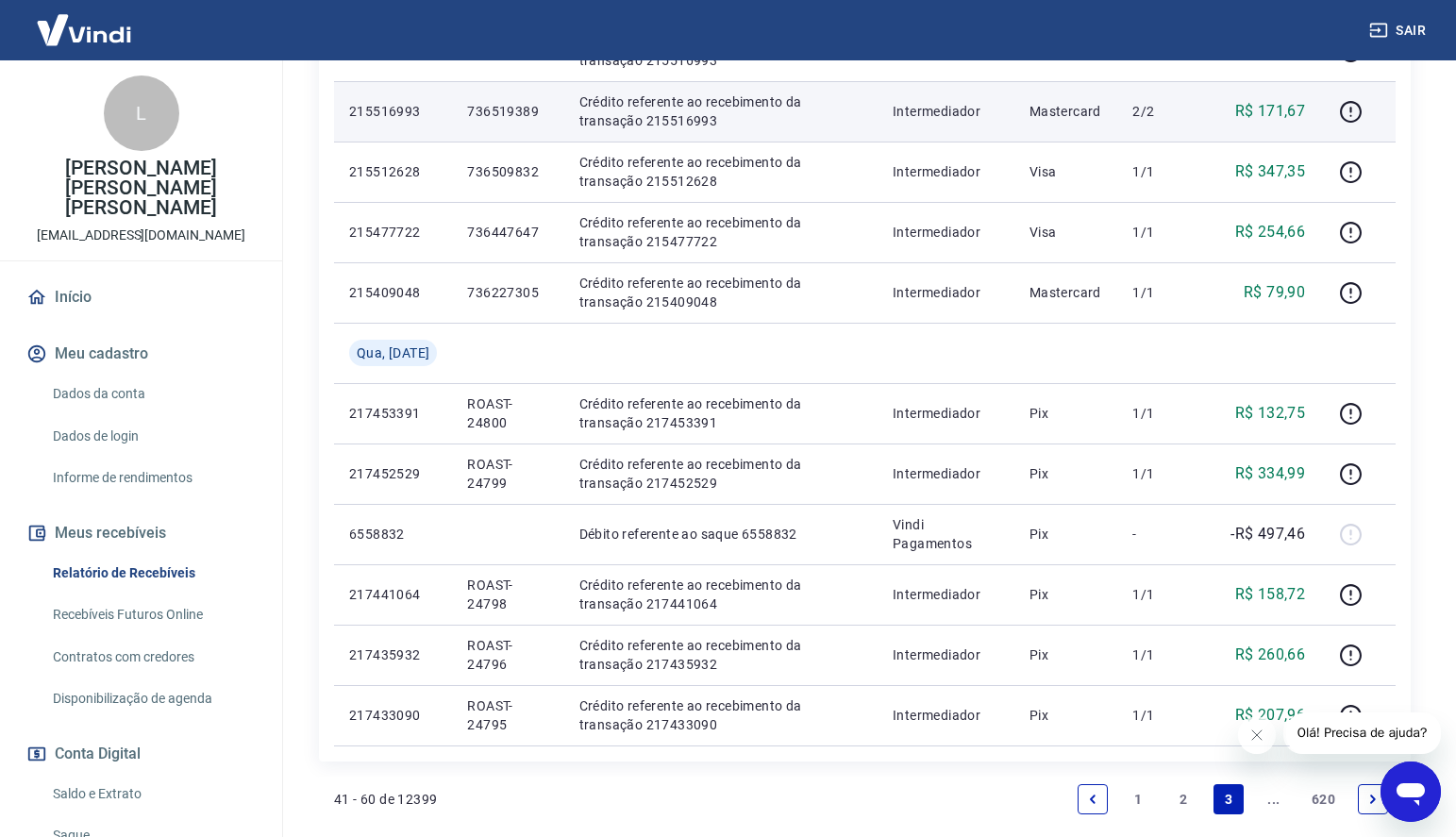 scroll, scrollTop: 1341, scrollLeft: 0, axis: vertical 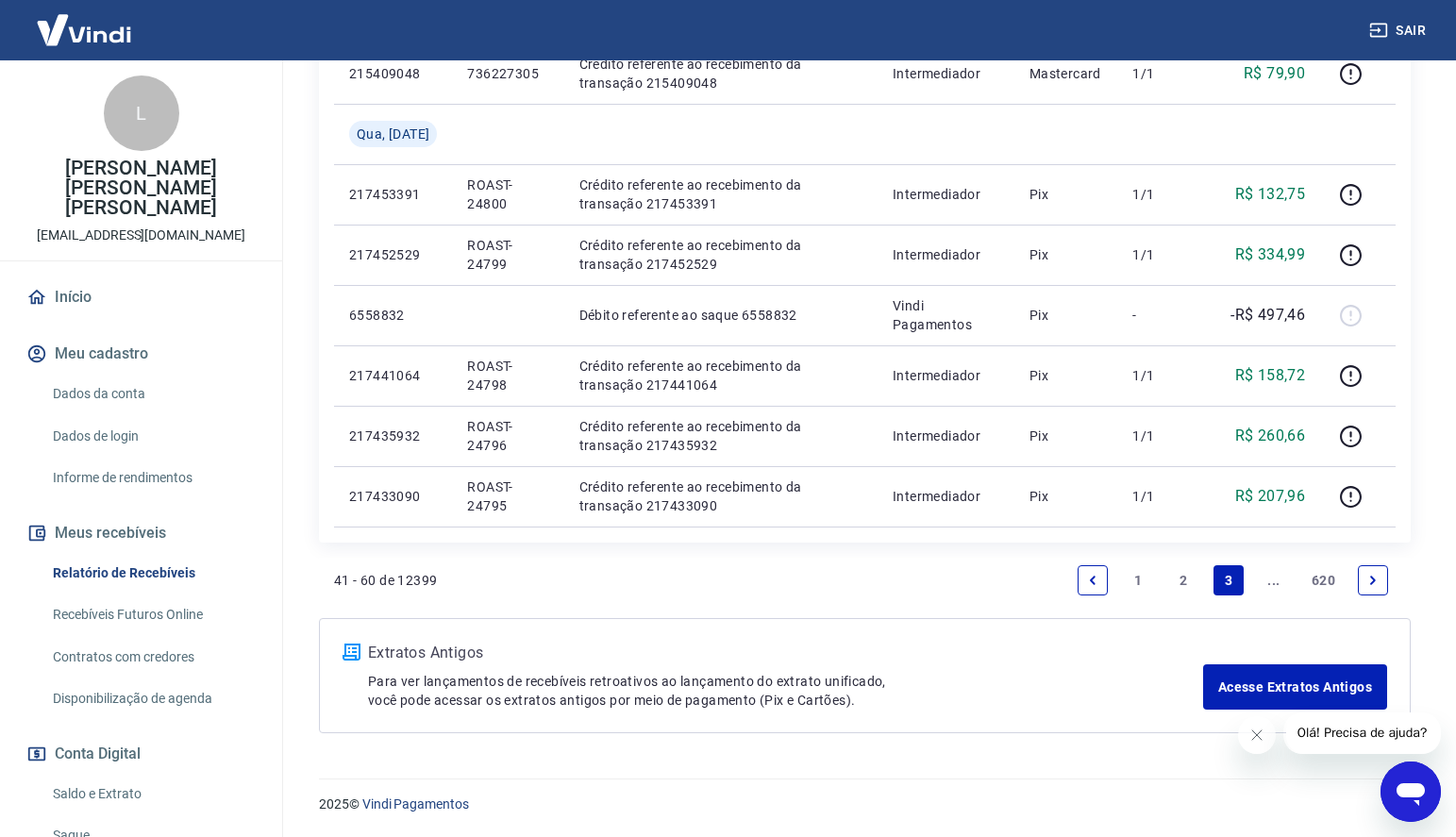 click 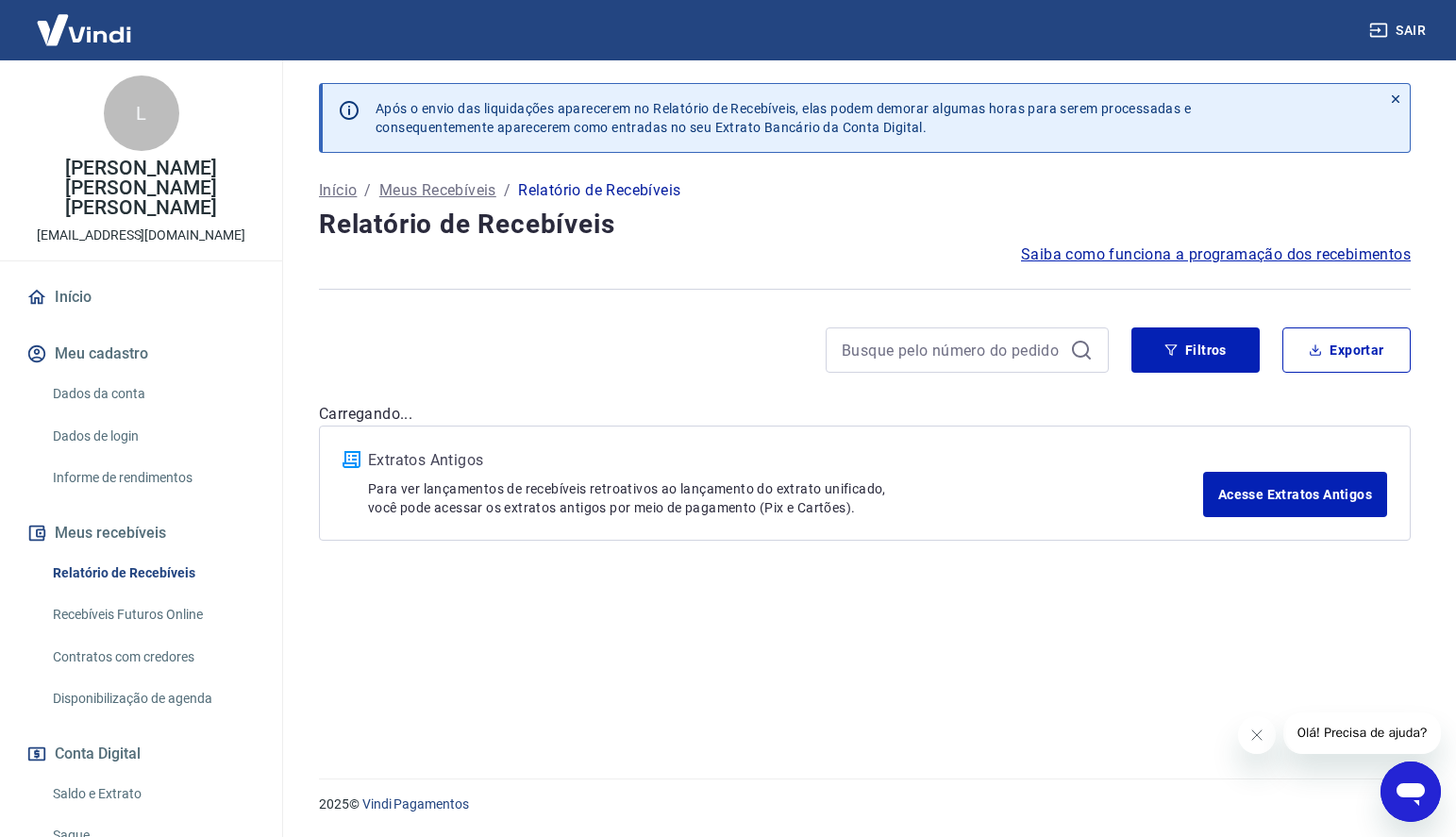 click on "Após o envio das liquidações aparecerem no Relatório de Recebíveis, elas podem demorar algumas horas para serem processadas e   consequentemente aparecerem como entradas no seu Extrato Bancário da Conta Digital. Início / Meus Recebíveis / Relatório de Recebíveis Relatório de Recebíveis Saiba como funciona a programação dos recebimentos Saiba como funciona a programação dos recebimentos Filtros Exportar Carregando...   Extratos Antigos Para ver lançamentos de recebíveis retroativos ao lançamento do extrato unificado,   você pode acessar os extratos antigos por meio de pagamento (Pix e Cartões). Acesse Extratos Antigos" at bounding box center [864, 408] 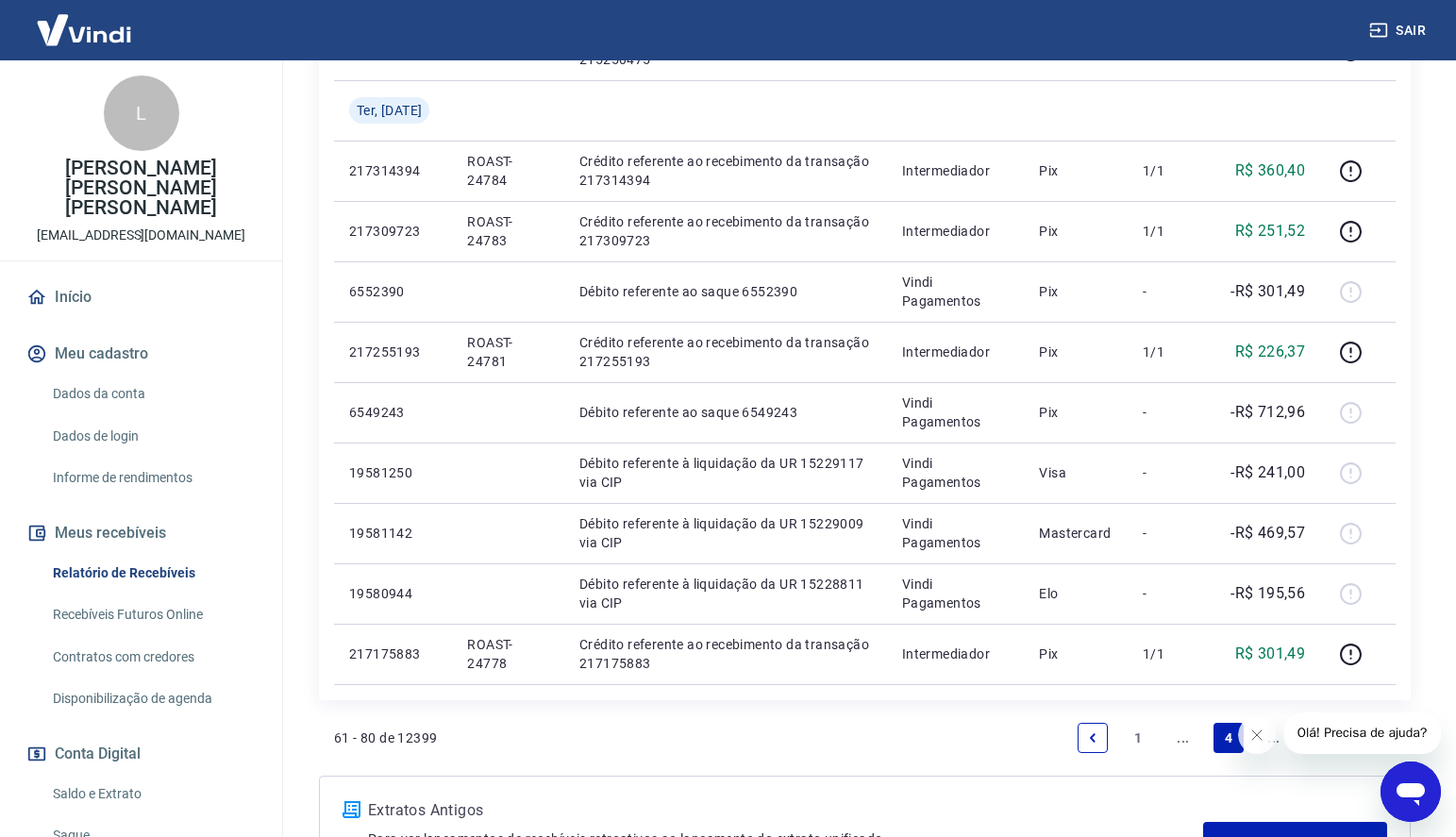 scroll, scrollTop: 1281, scrollLeft: 0, axis: vertical 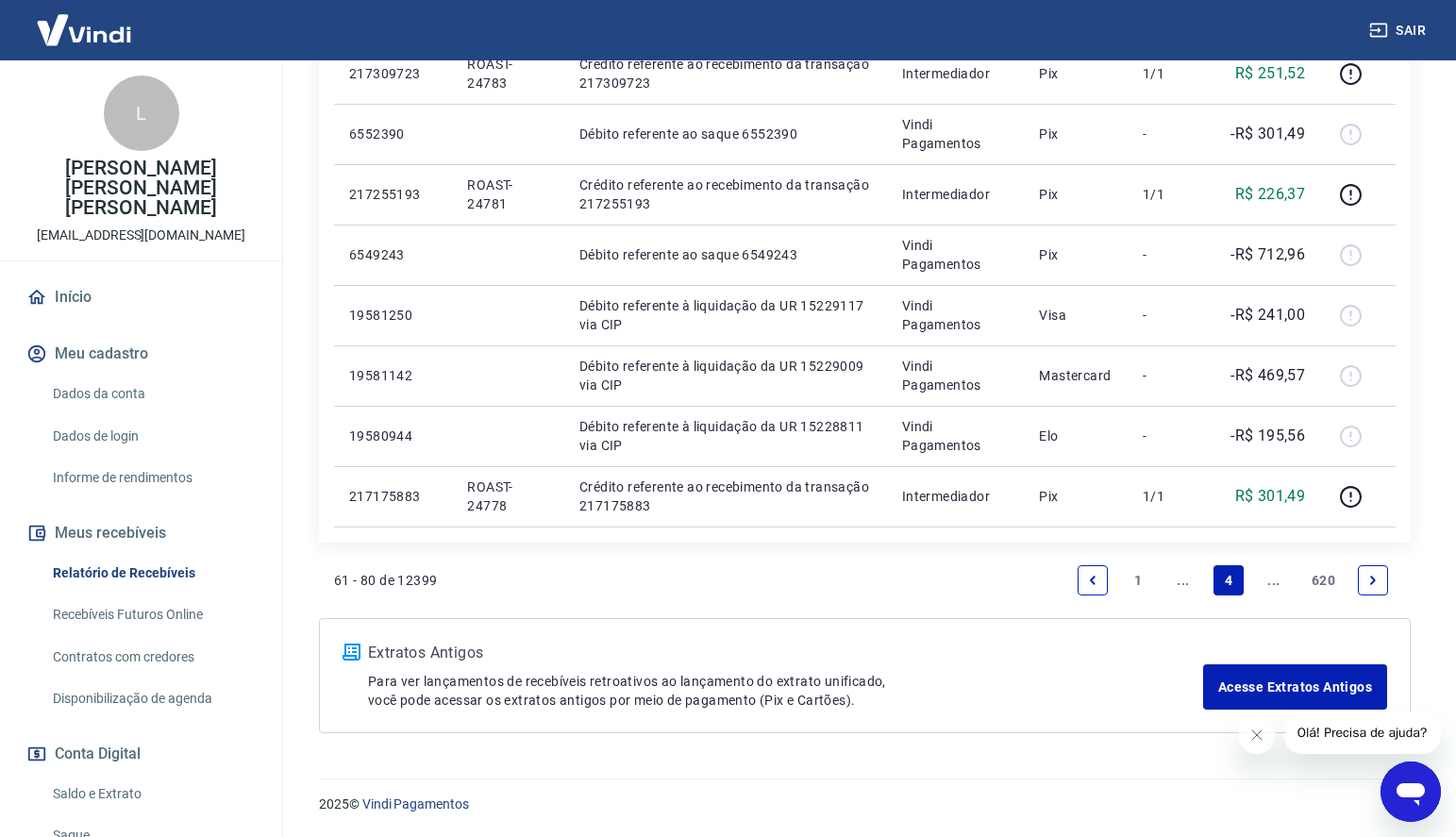 click 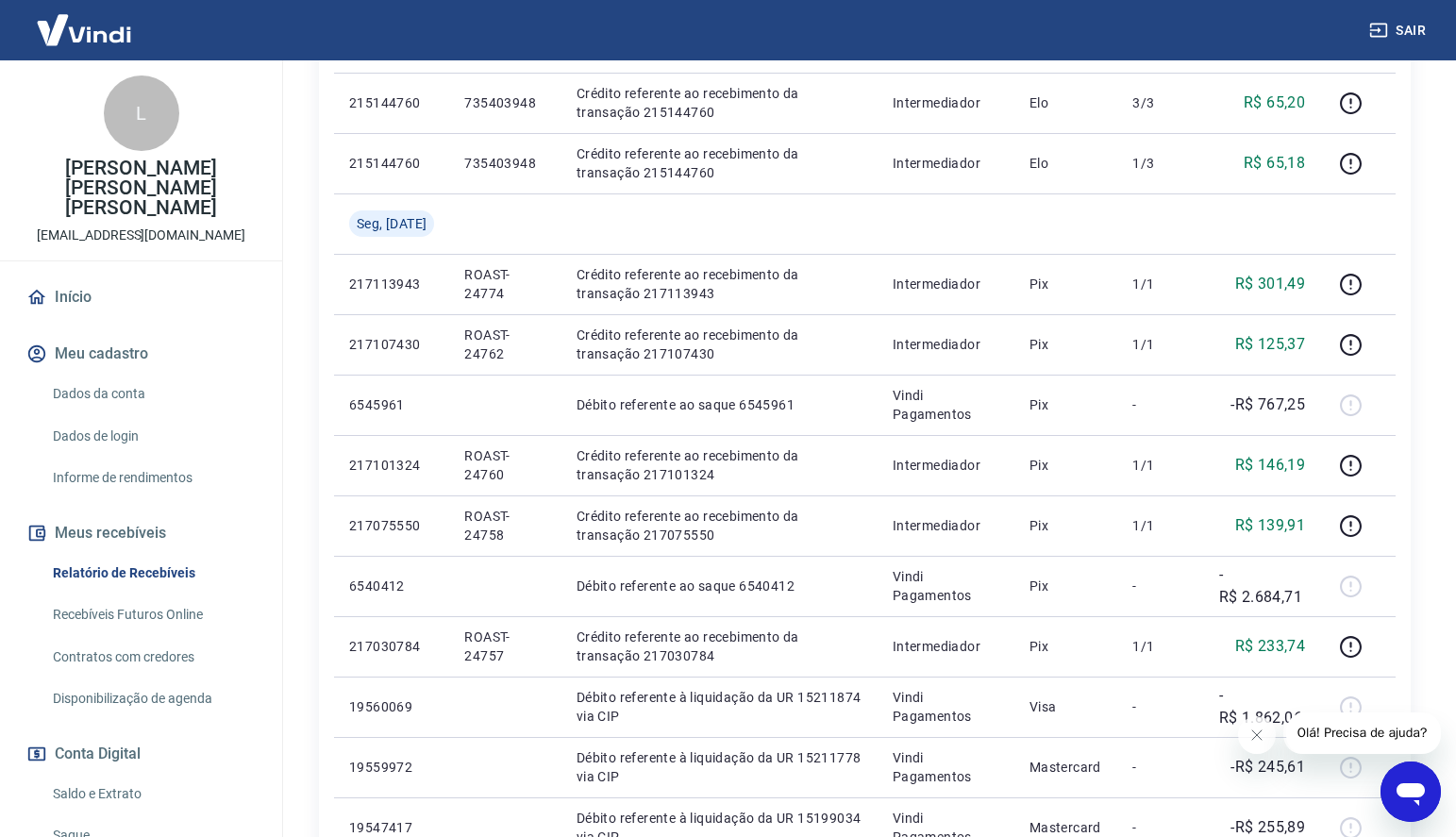 scroll, scrollTop: 1281, scrollLeft: 0, axis: vertical 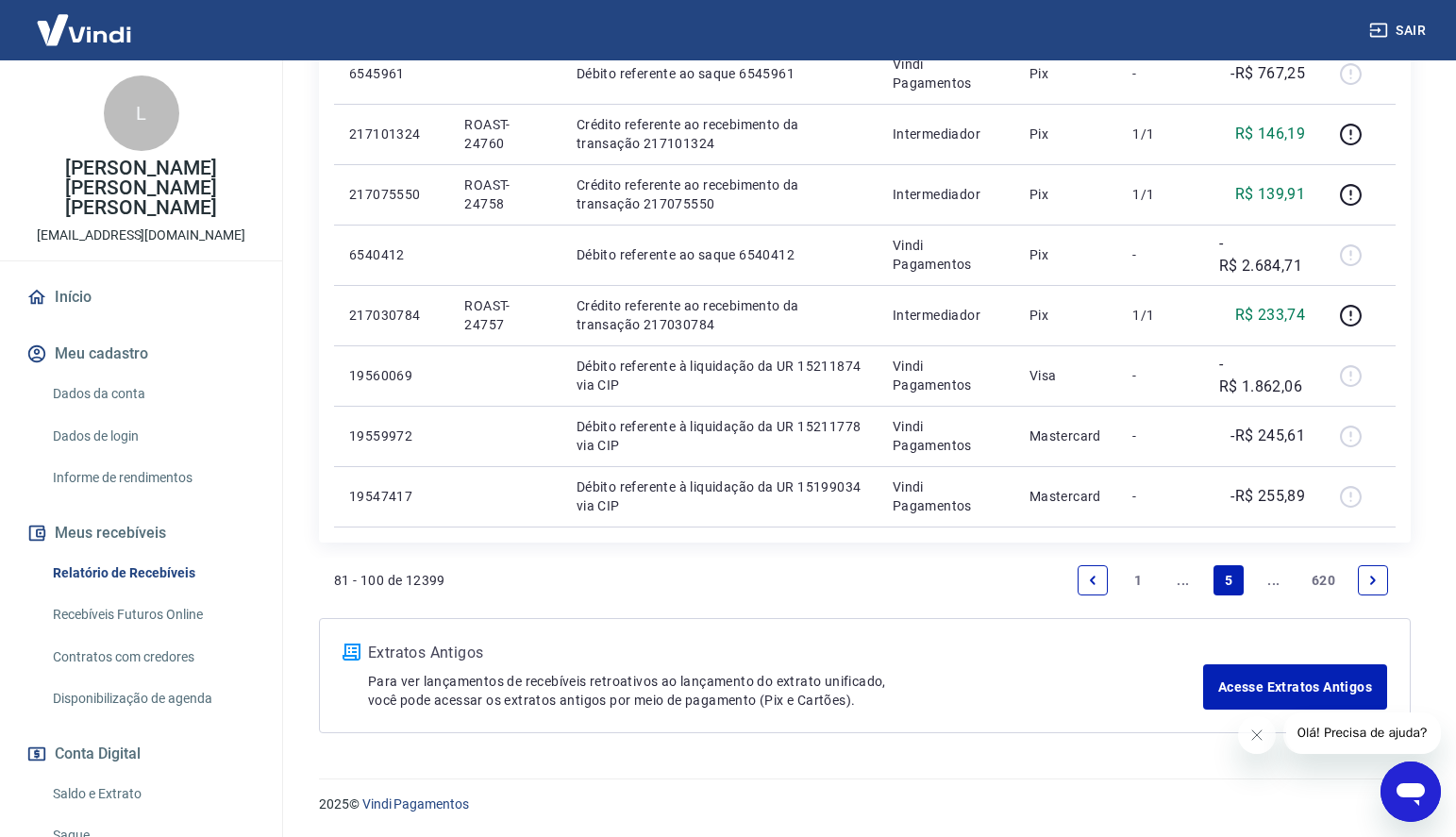 click 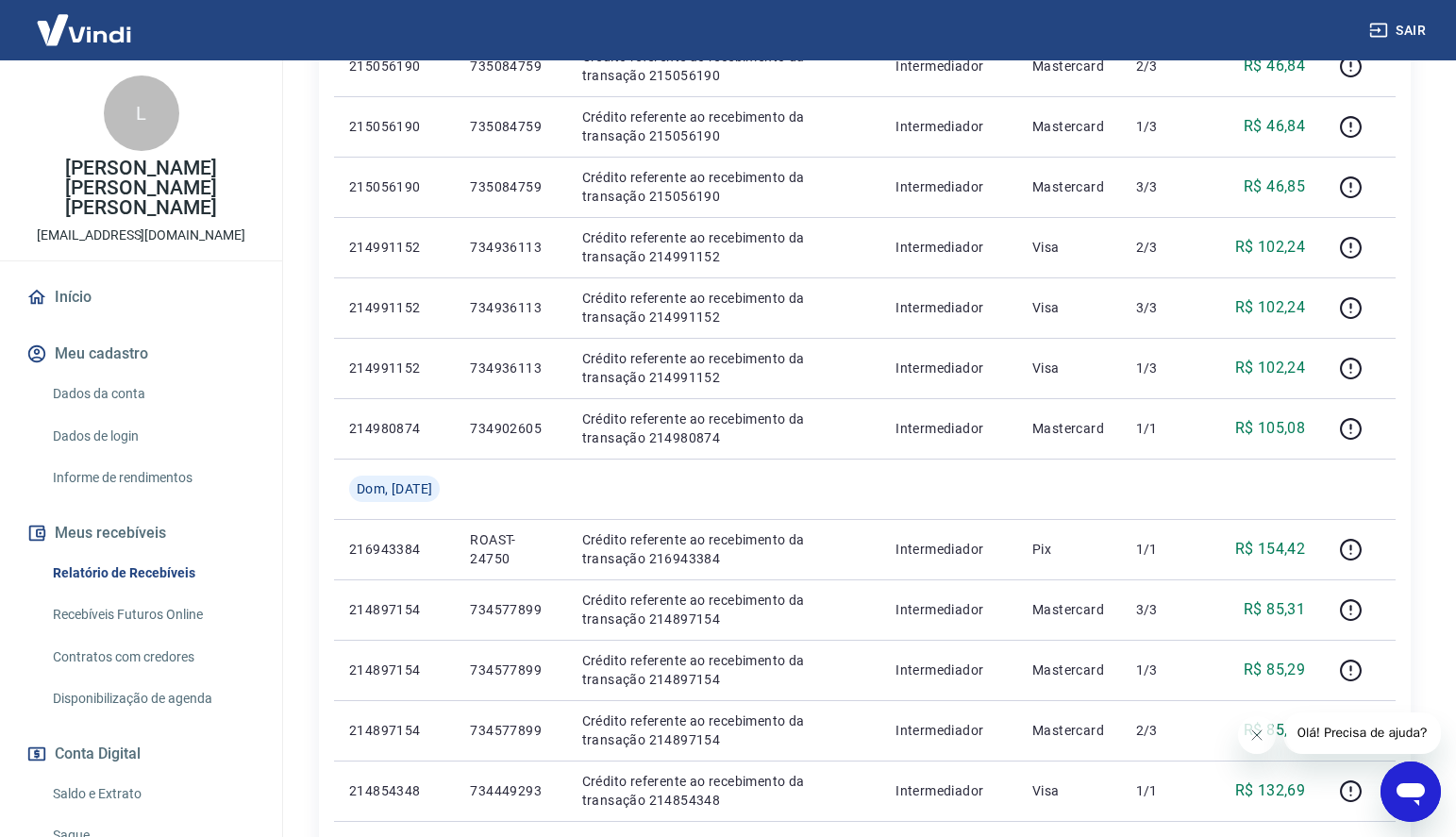 scroll, scrollTop: 1341, scrollLeft: 0, axis: vertical 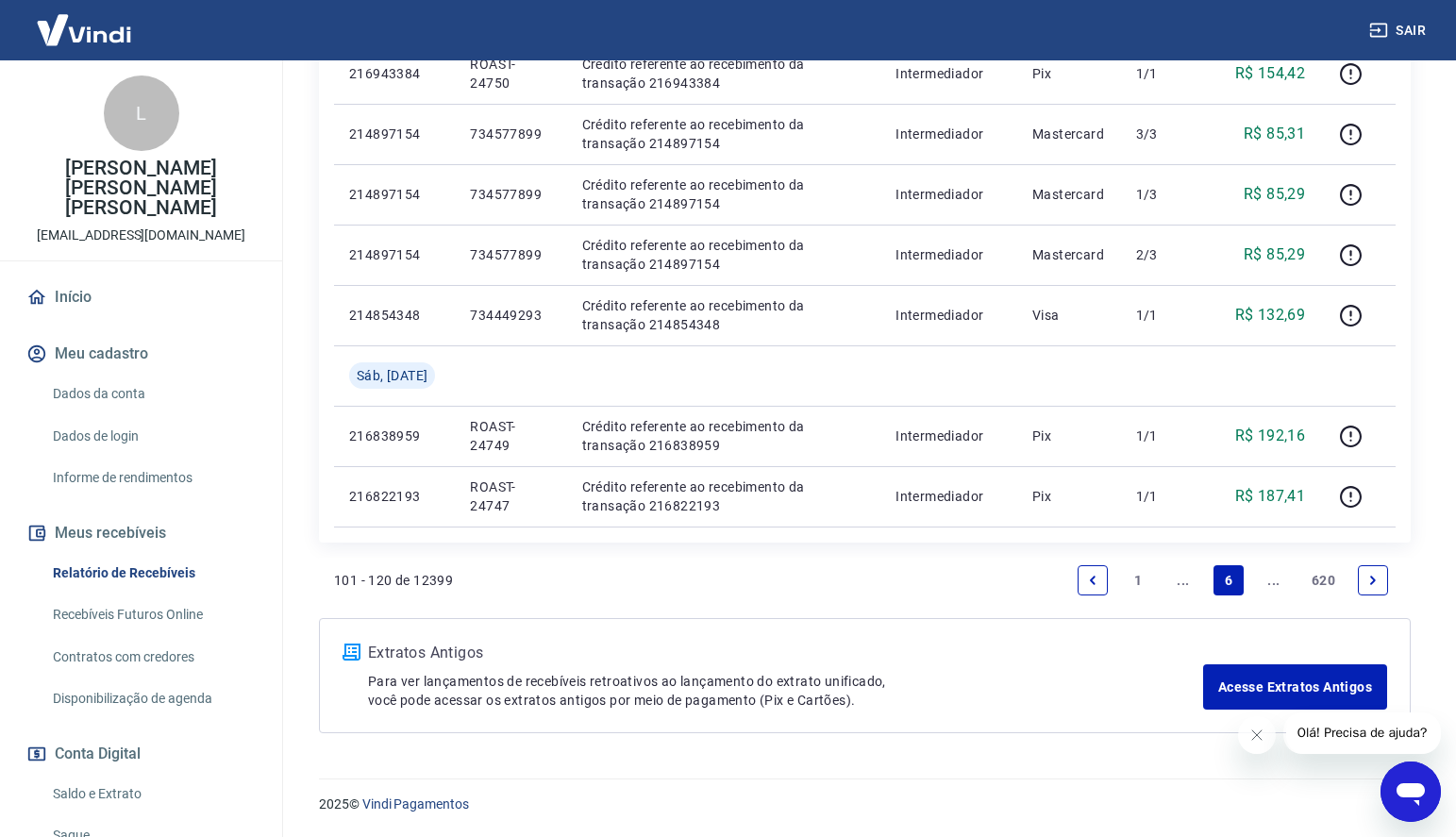 click 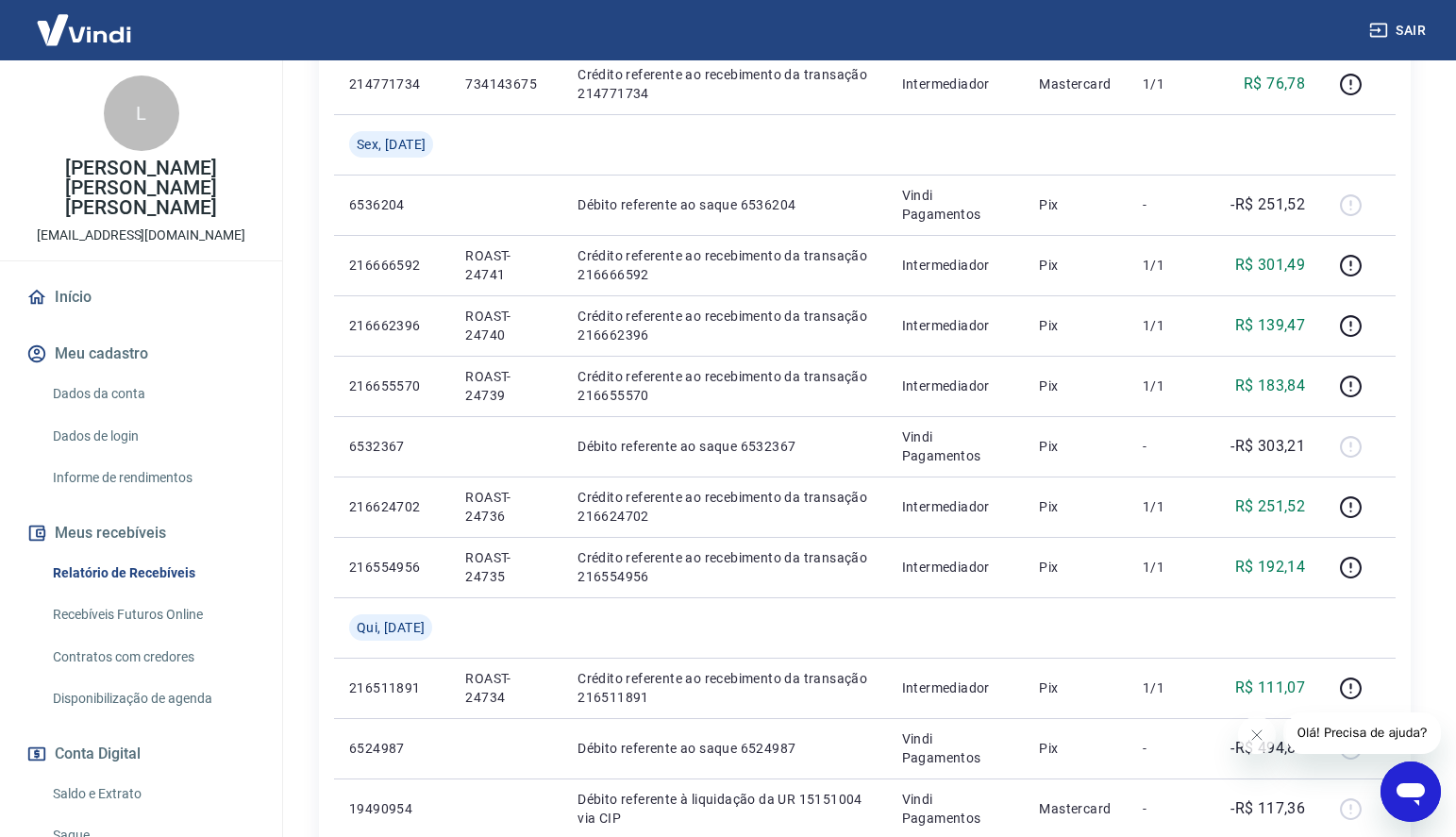 scroll, scrollTop: 1213, scrollLeft: 0, axis: vertical 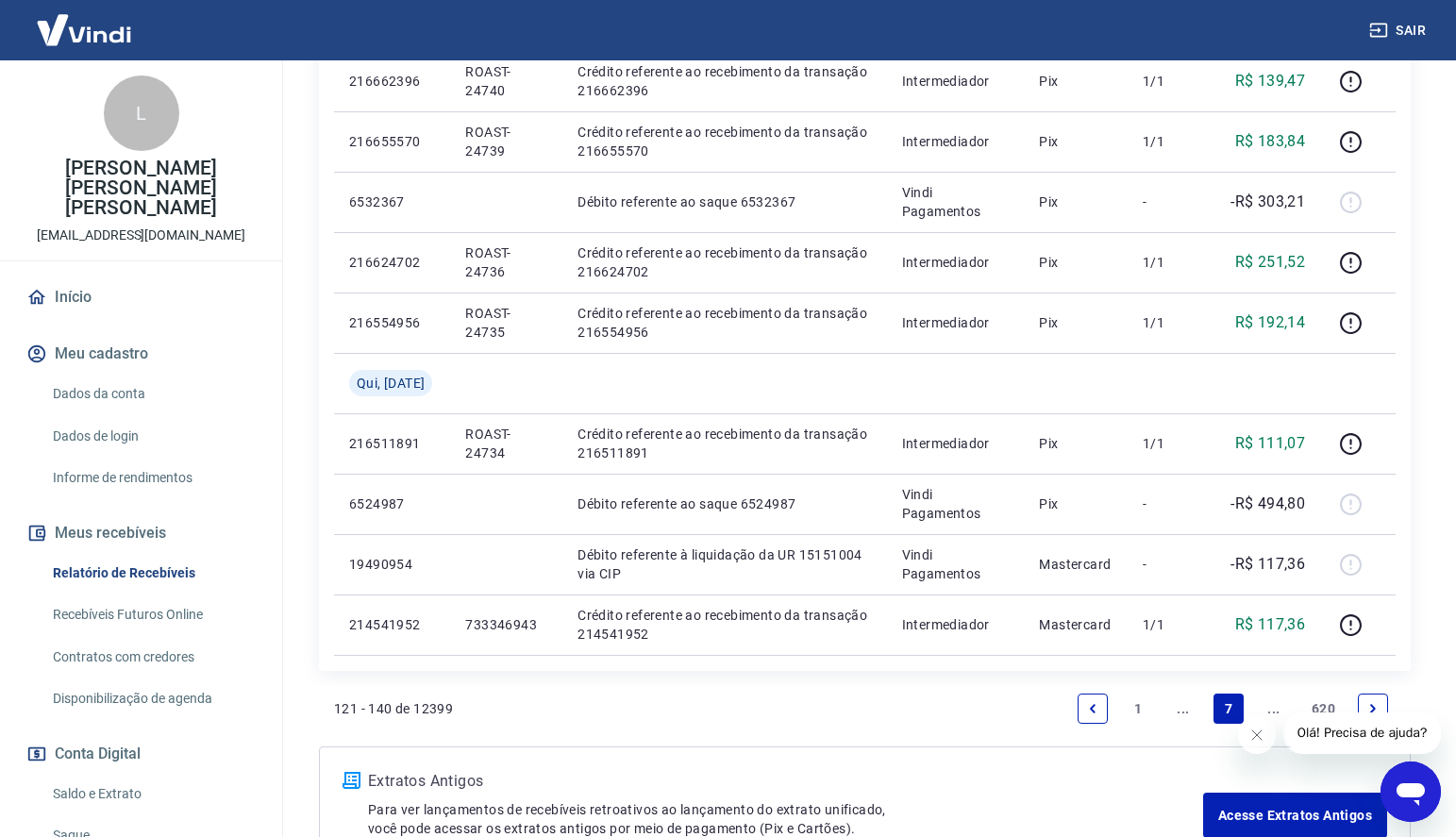 click at bounding box center (1373, 709) 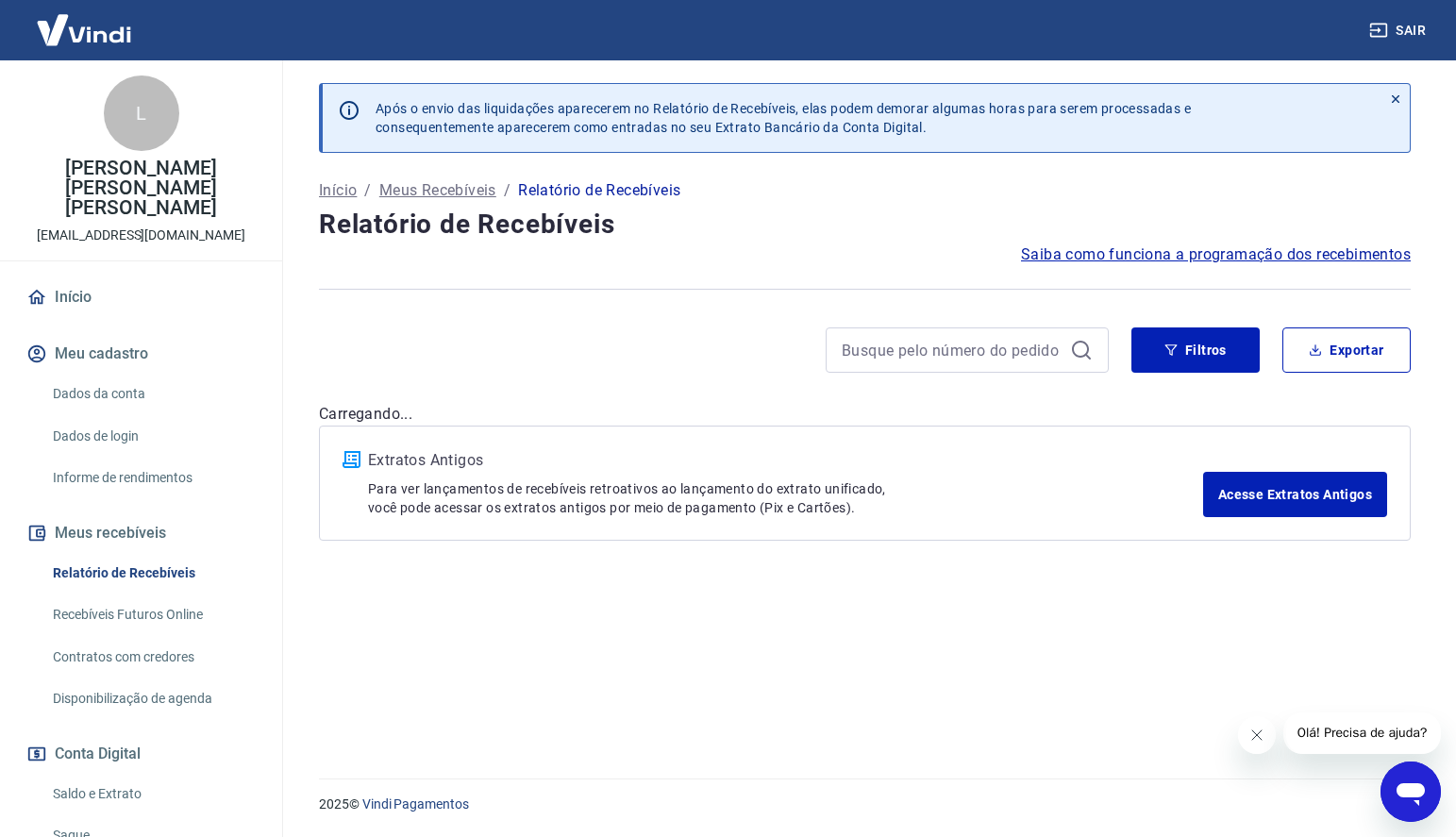 scroll, scrollTop: 0, scrollLeft: 0, axis: both 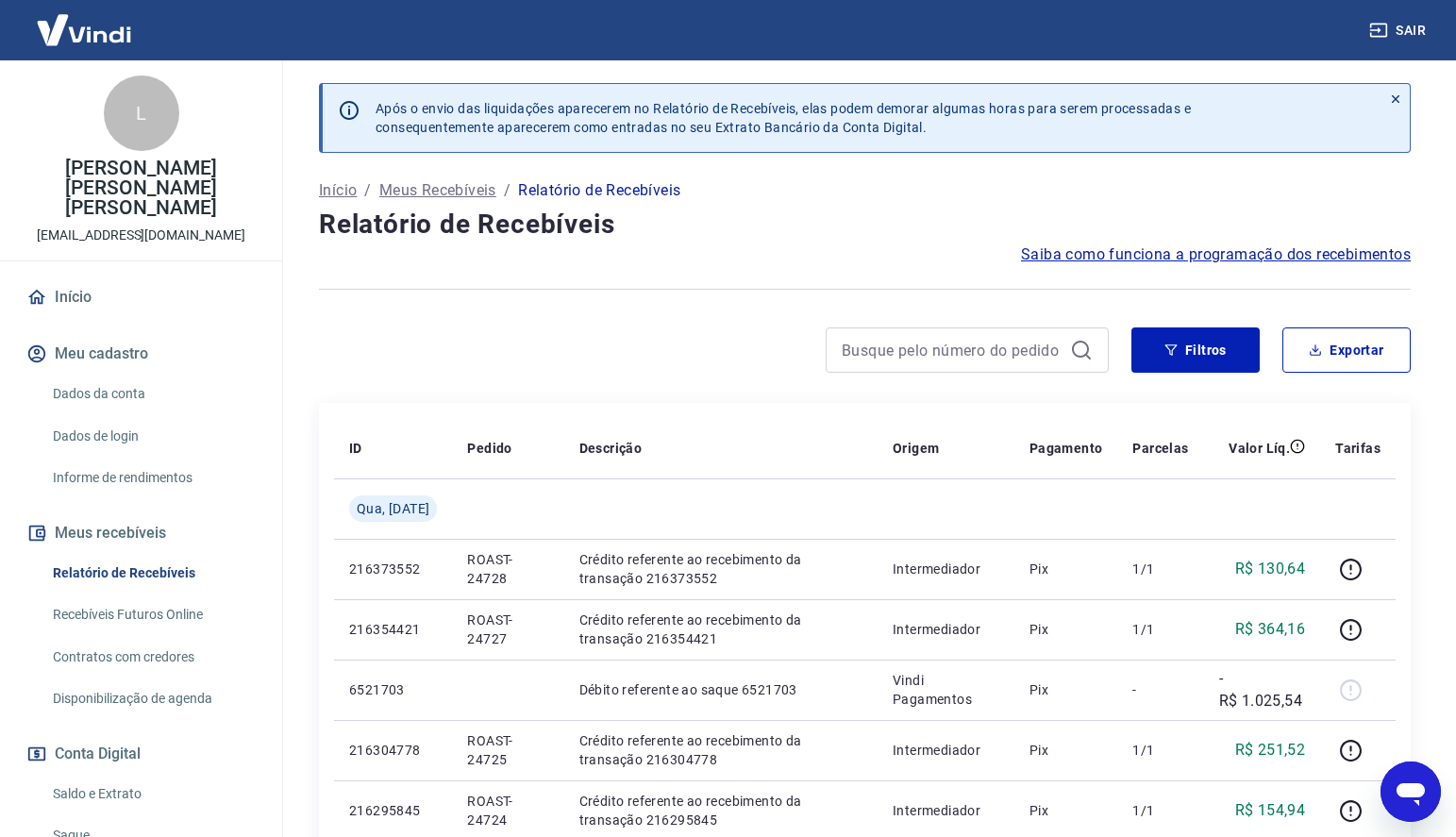 click on "ID Pedido Descrição Origem Pagamento Parcelas Valor Líq. Tarifas Qua, 02 jul 216373552 ROAST-24728 Crédito referente ao recebimento da transação 216373552 Intermediador Pix 1/1 R$ 130,64 216354421 ROAST-24727 Crédito referente ao recebimento da transação 216354421 Intermediador Pix 1/1 R$ 364,16 6521703 Débito referente ao saque 6521703 Vindi Pagamentos Pix - -R$ 1.025,54 216304778 ROAST-24725 Crédito referente ao recebimento da transação 216304778 Intermediador Pix 1/1 R$ 251,52 216295845 ROAST-24724 Crédito referente ao recebimento da transação 216295845 Intermediador Pix 1/1 R$ 154,94 6518420 Débito referente ao saque 6518420 Vindi Pagamentos Pix - -R$ 502,91 216290634 ROAST-24723 Crédito referente ao recebimento da transação 216290634 Intermediador Pix 1/1 R$ 234,59 216271495 ROAST-24722 Crédito referente ao recebimento da transação 216271495 Intermediador Pix 1/1 R$ 384,49 19470530 Débito referente à liquidação da UR 15134078 via CIP Vindi Pagamentos Elo - -R$ 120,18 -" at bounding box center [864, 1082] 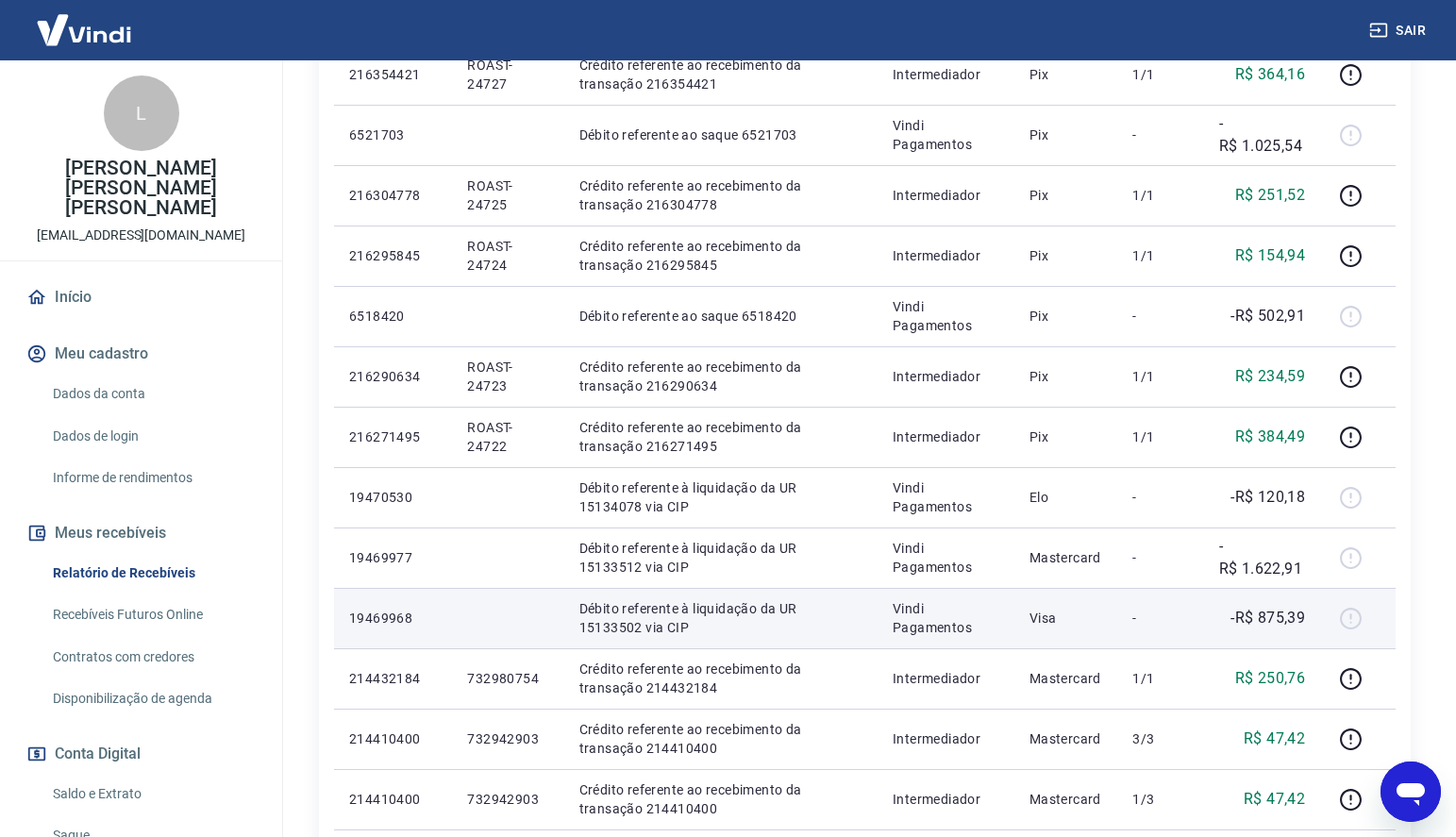 scroll, scrollTop: 556, scrollLeft: 0, axis: vertical 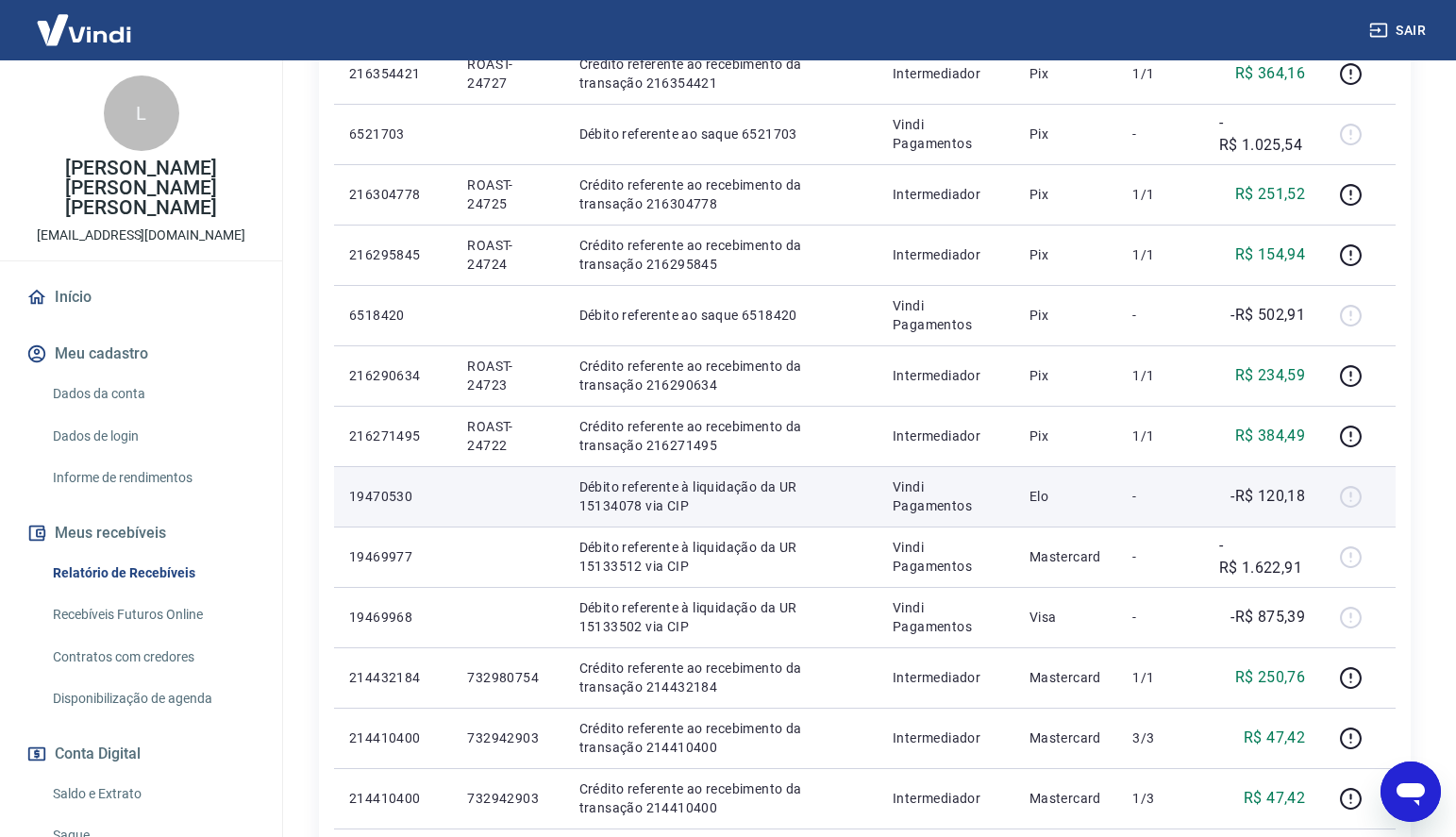 click on "Elo" at bounding box center (1066, 496) 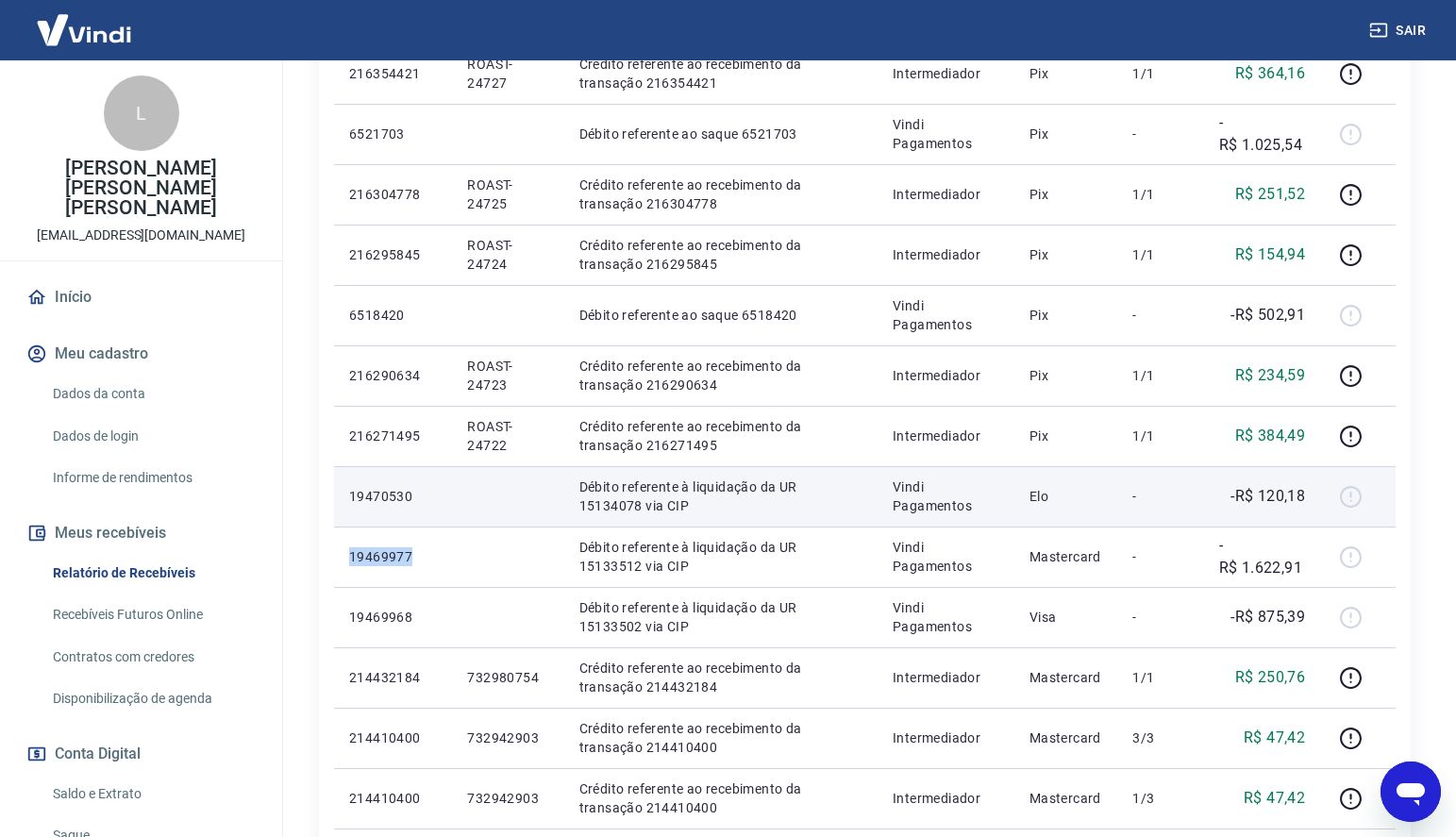 click at bounding box center (1358, 496) 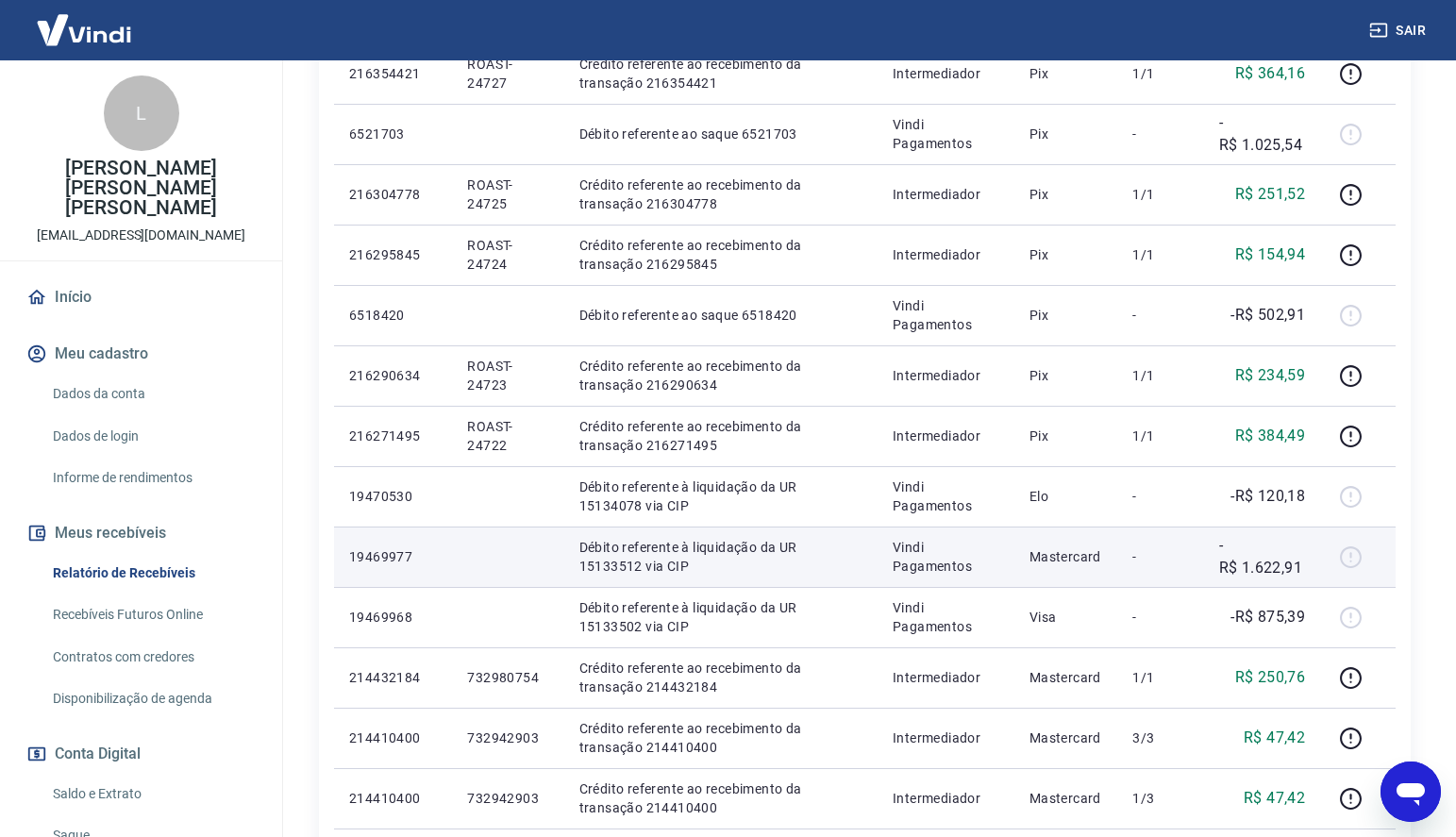 click on "-R$ 1.622,91" at bounding box center [1263, 557] 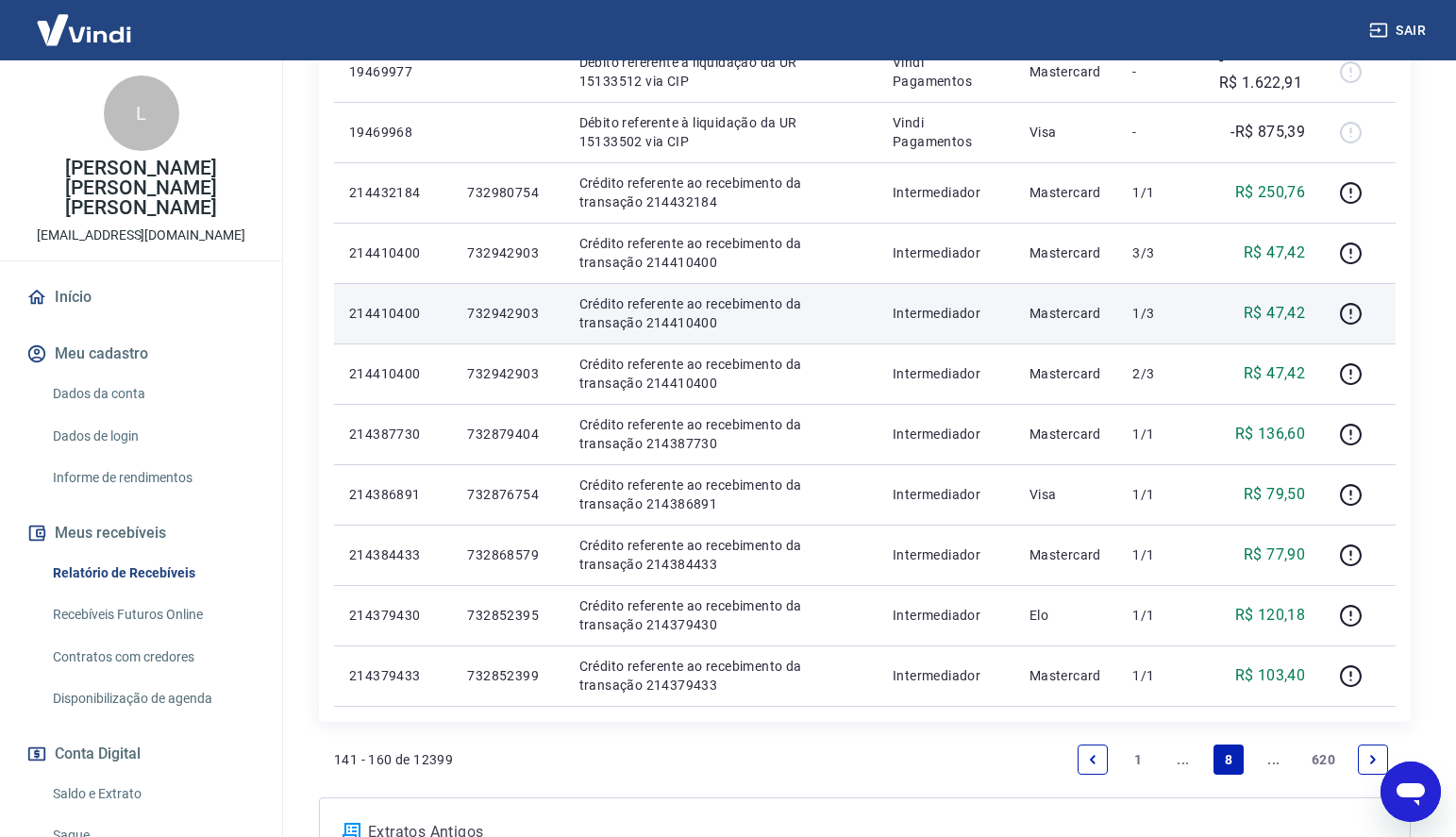 scroll, scrollTop: 1042, scrollLeft: 0, axis: vertical 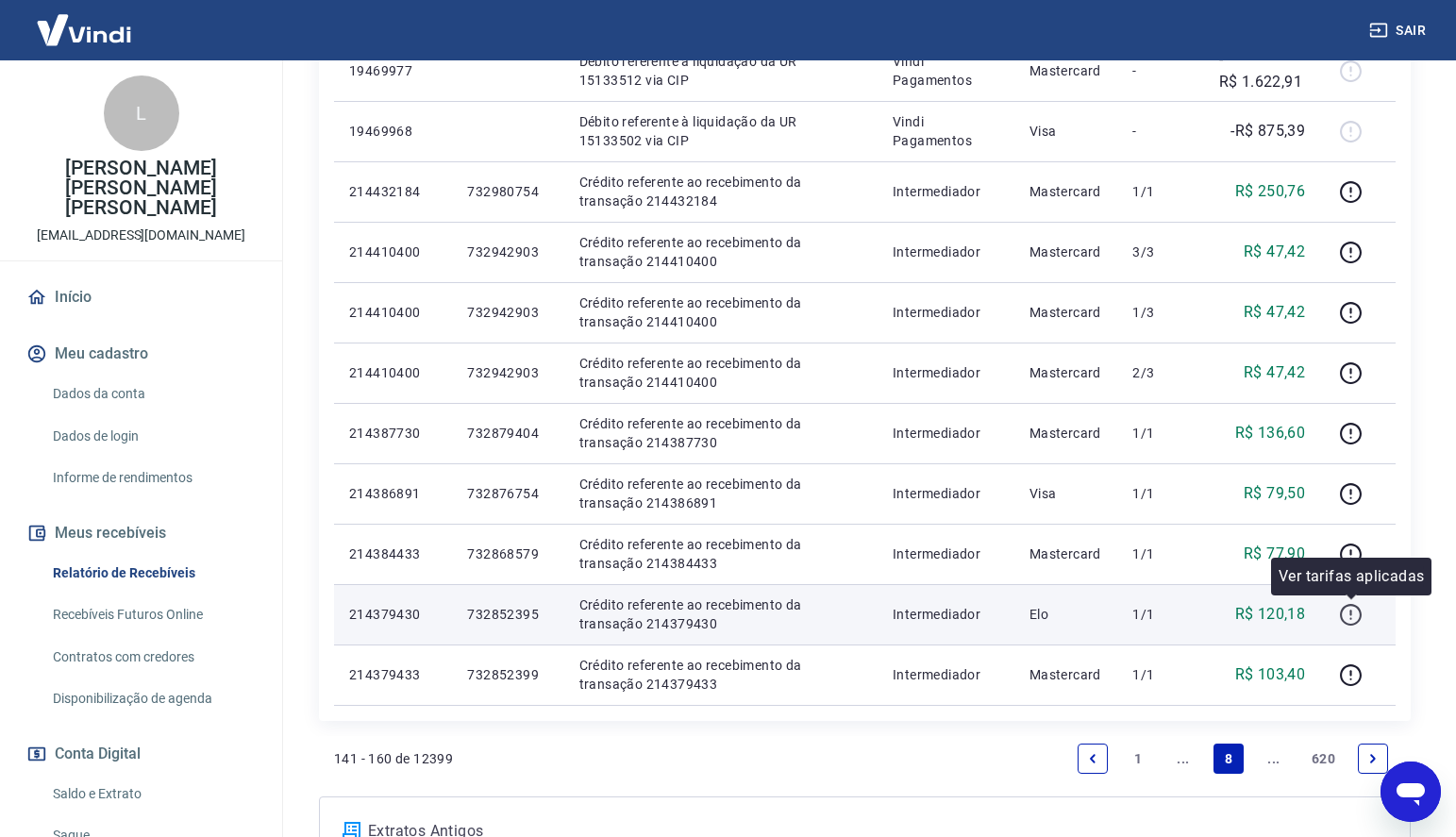 click 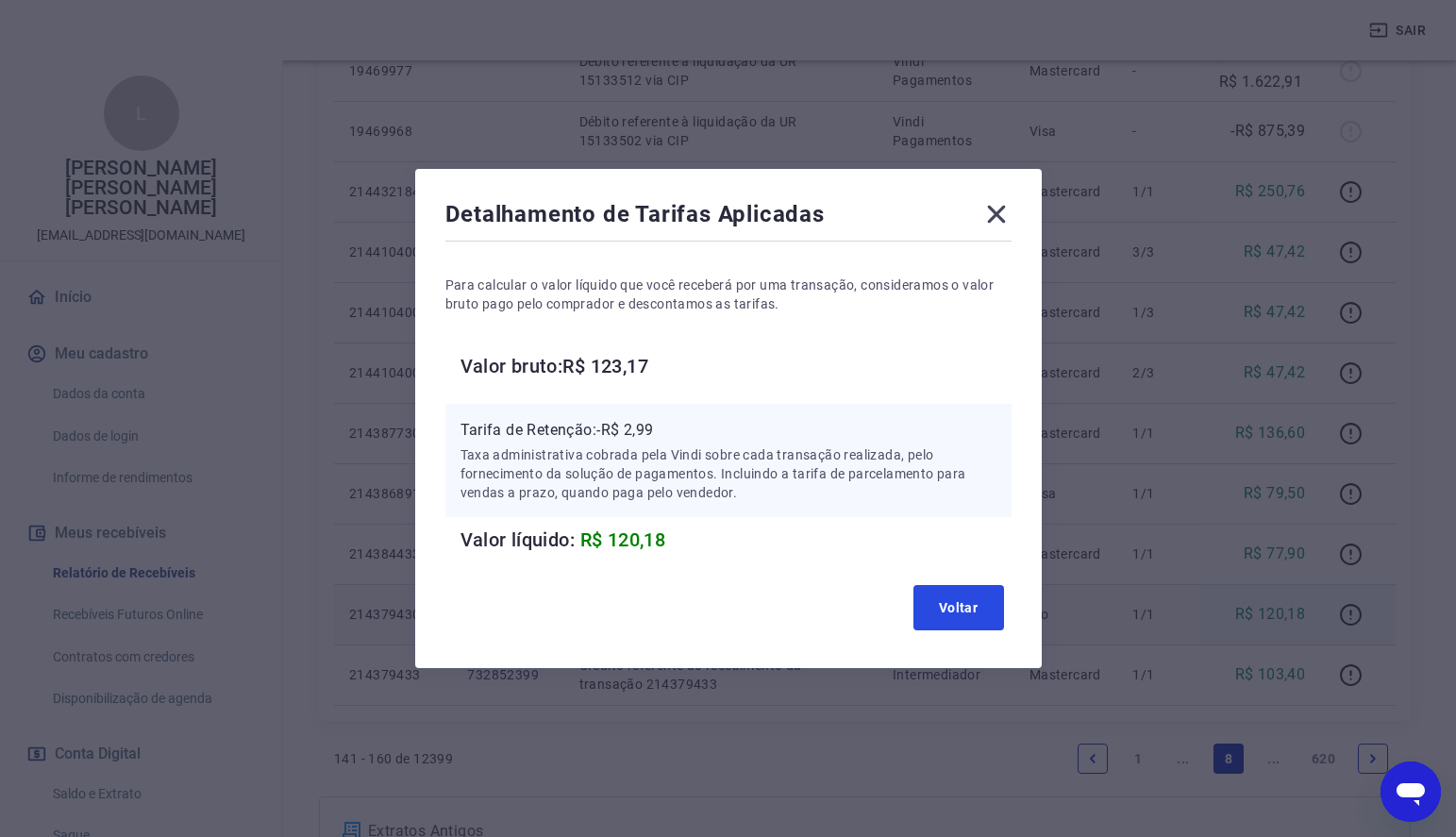 click on "Voltar" at bounding box center (959, 608) 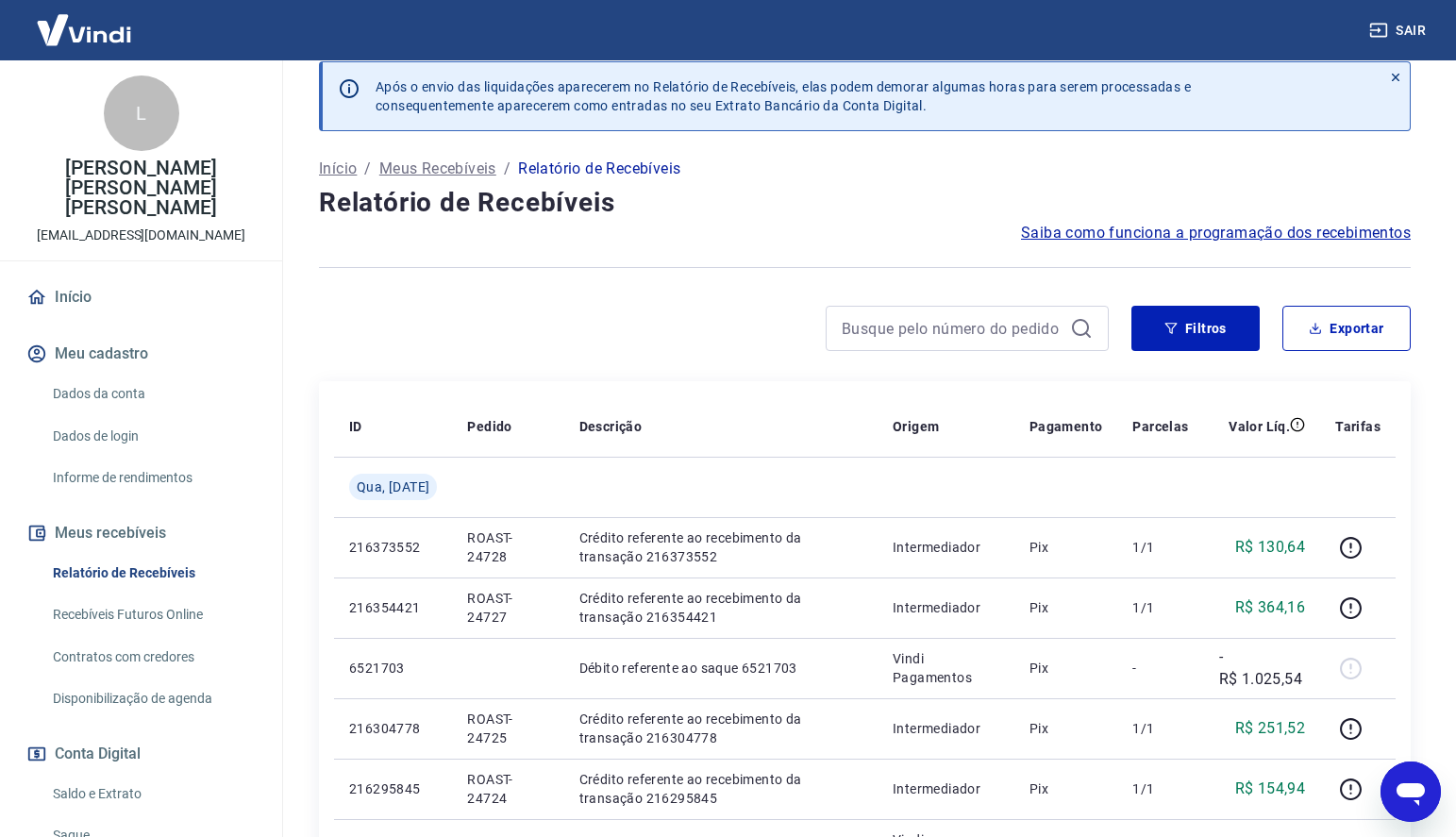 scroll, scrollTop: 0, scrollLeft: 0, axis: both 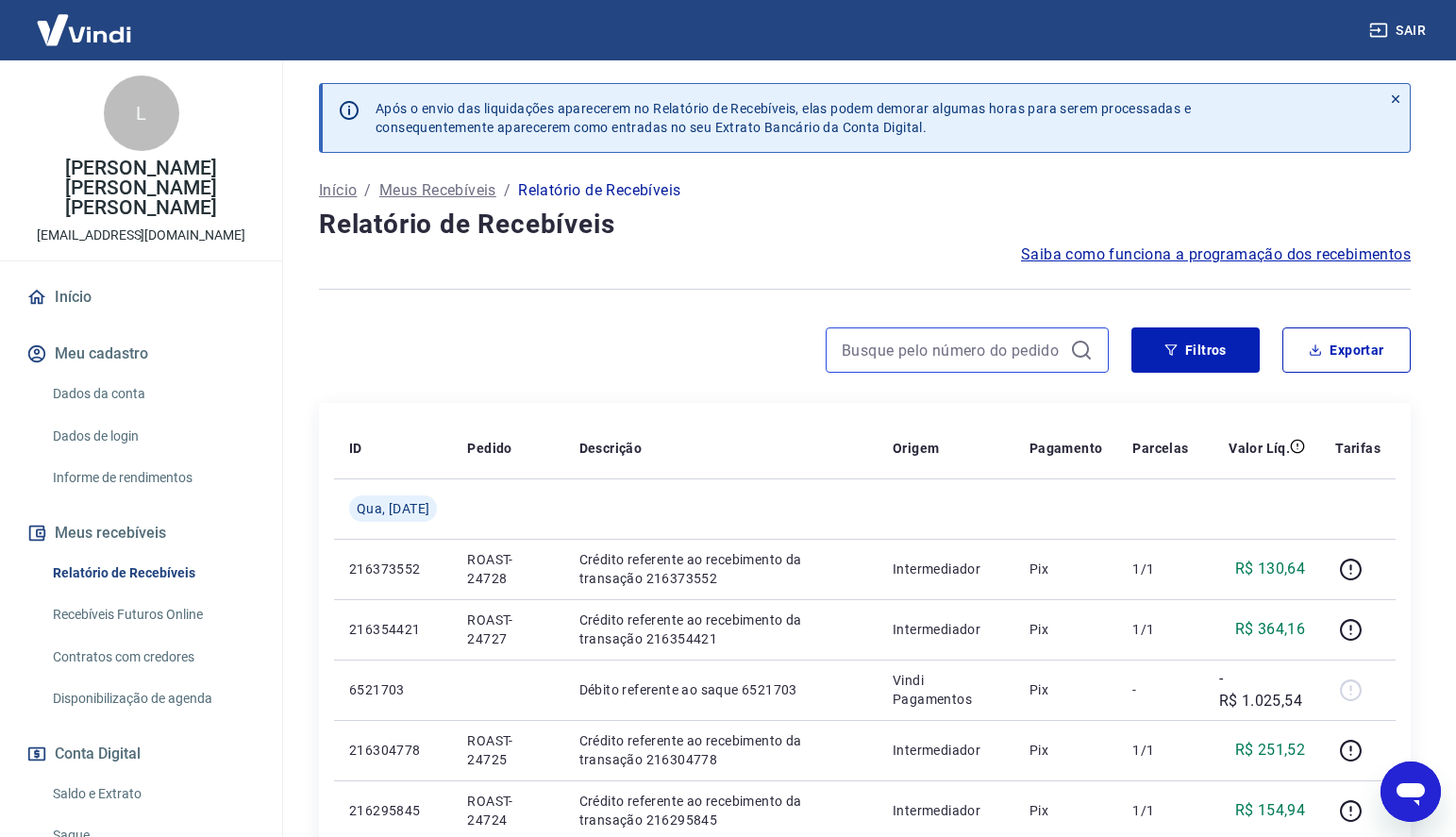 click at bounding box center (952, 350) 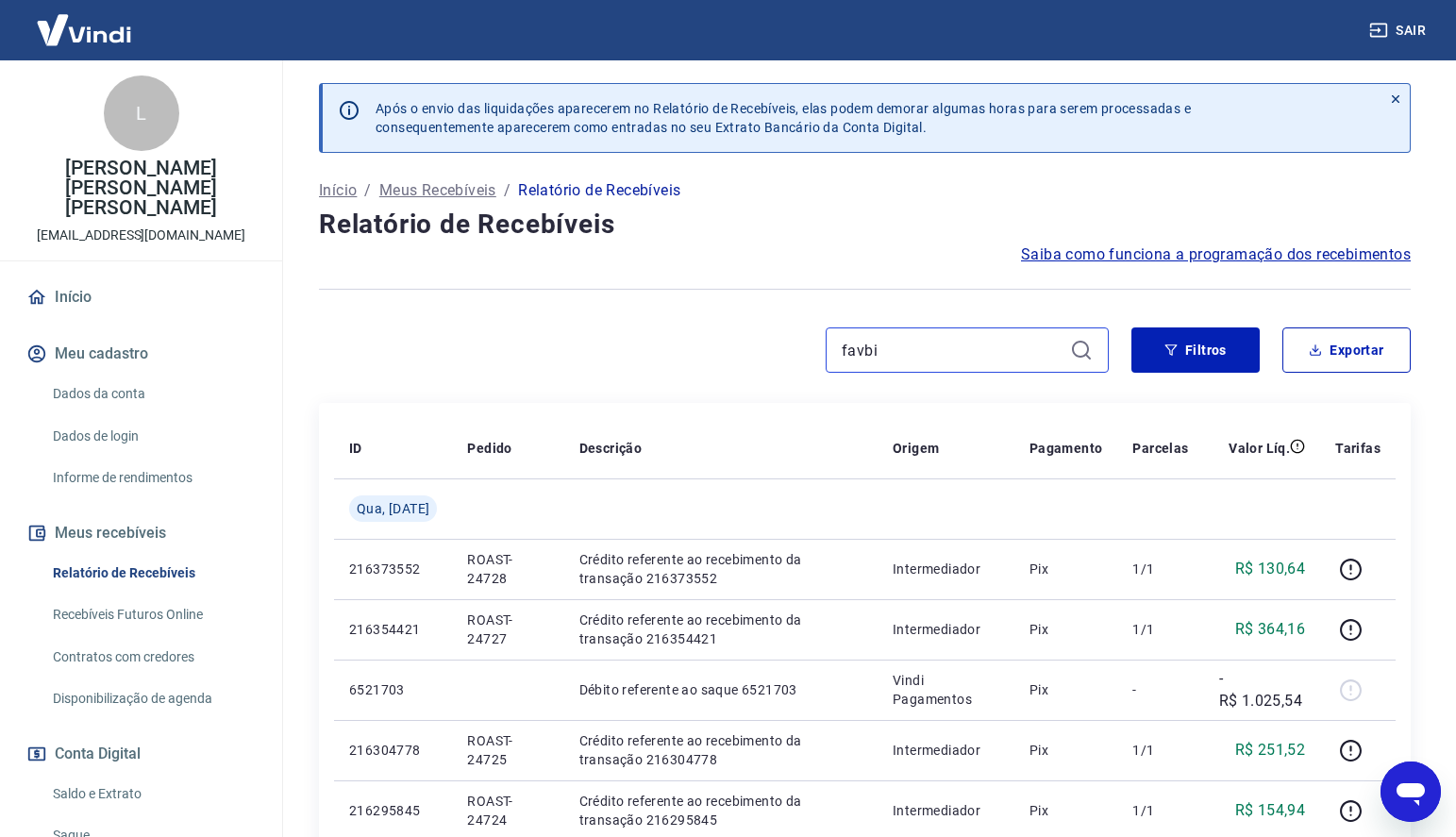 type on "favbi" 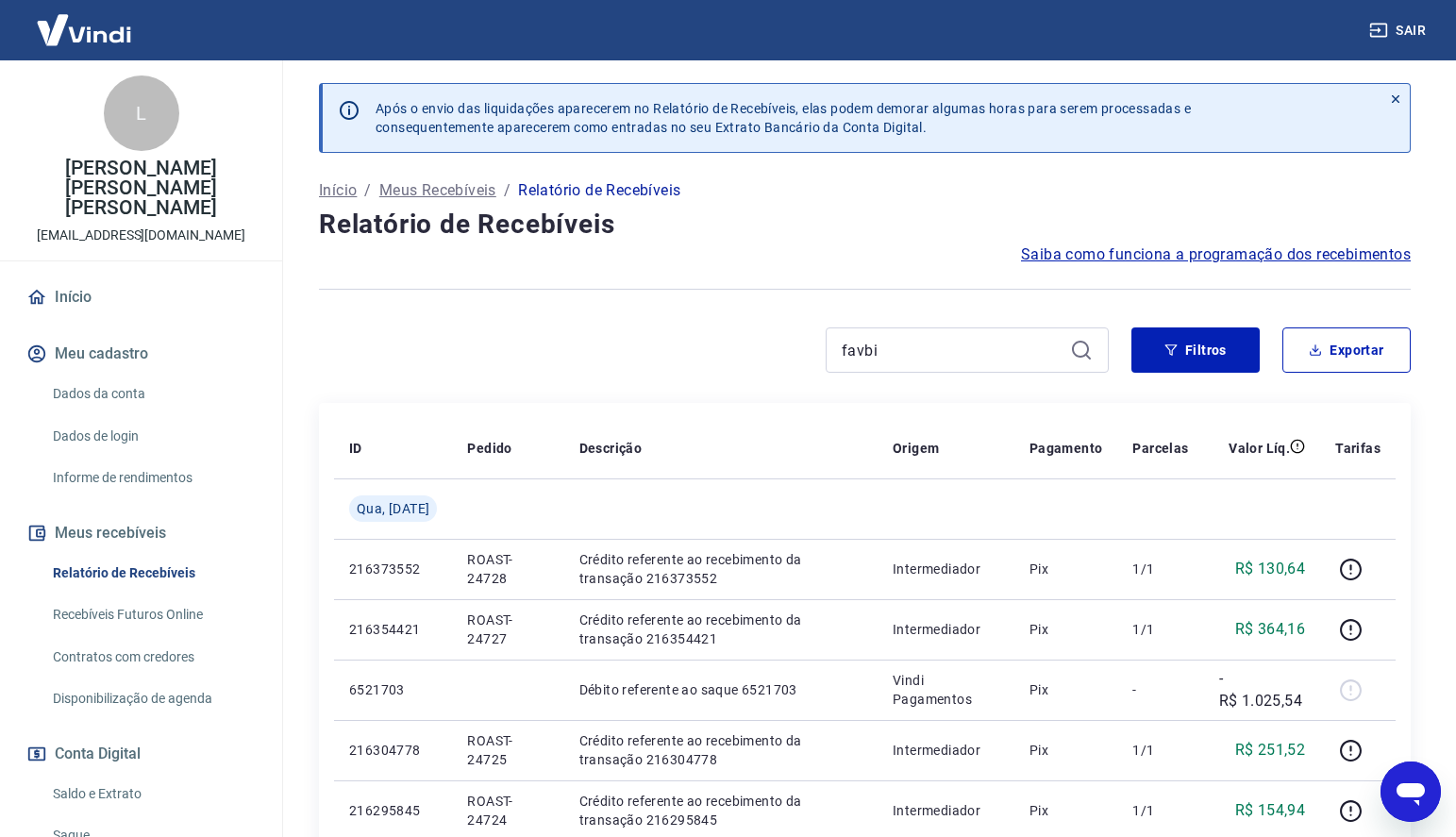 drag, startPoint x: 772, startPoint y: 379, endPoint x: 888, endPoint y: 94, distance: 307.7028 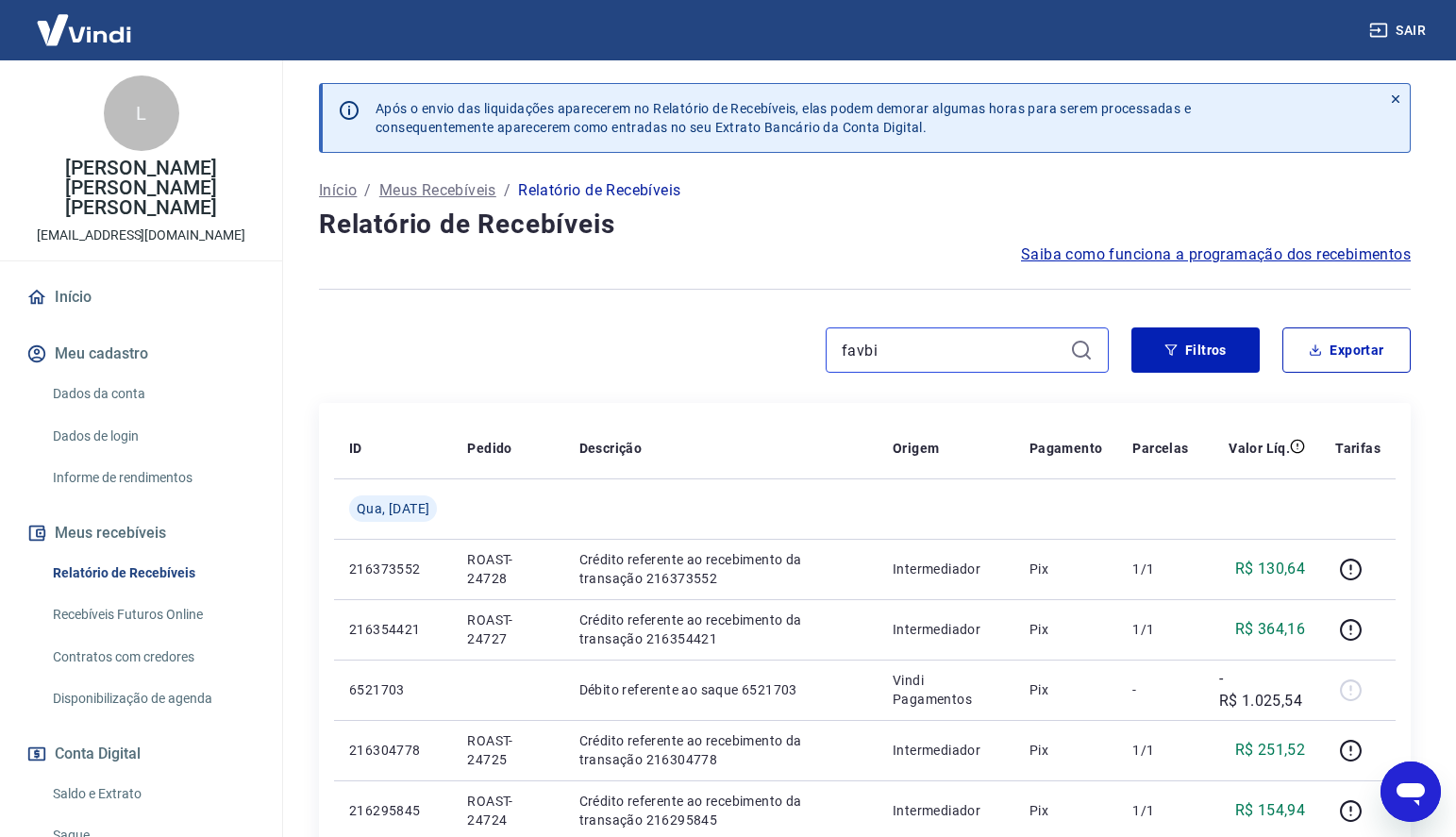 click on "favbi" at bounding box center [952, 350] 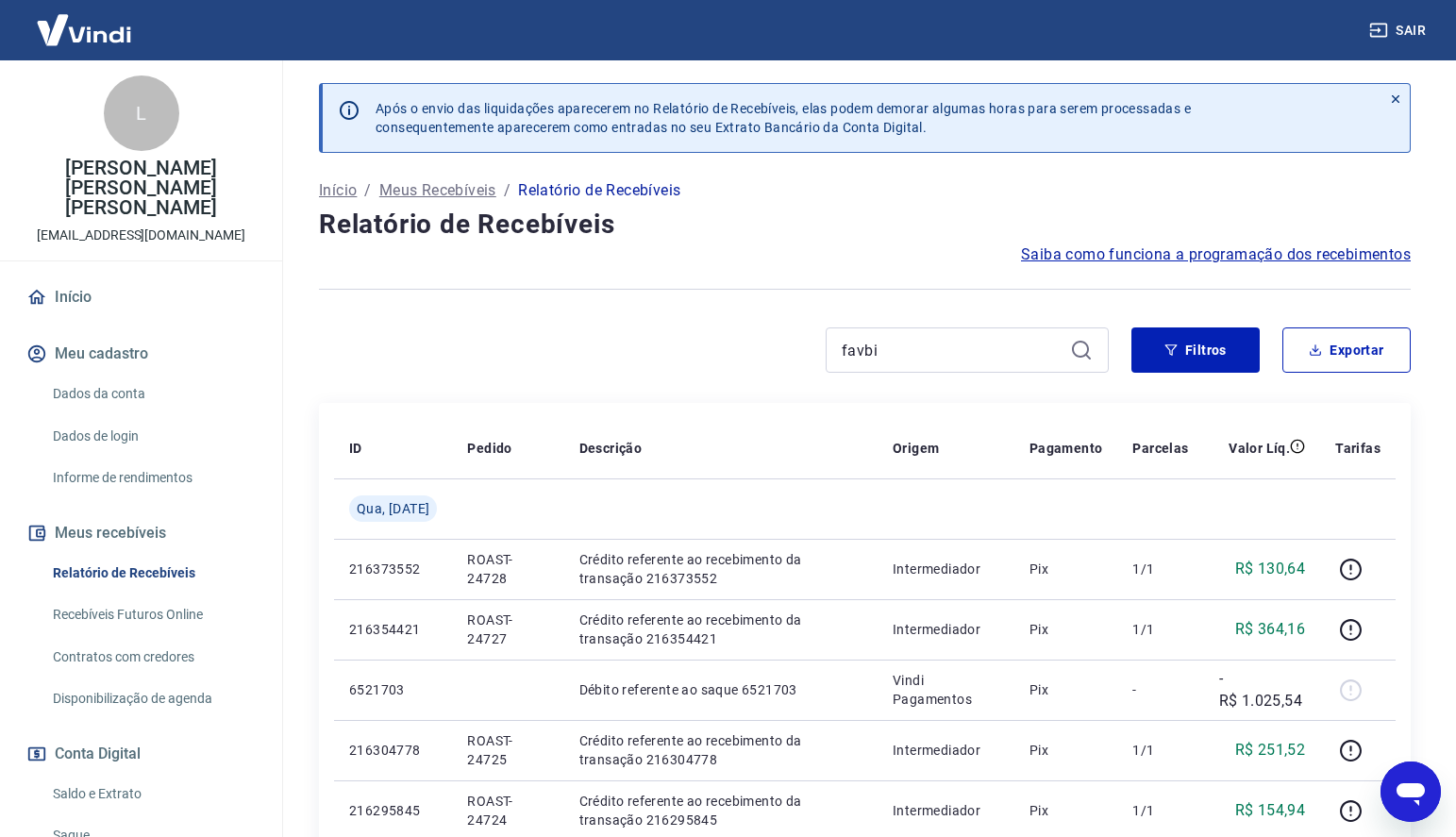 click at bounding box center [864, 289] 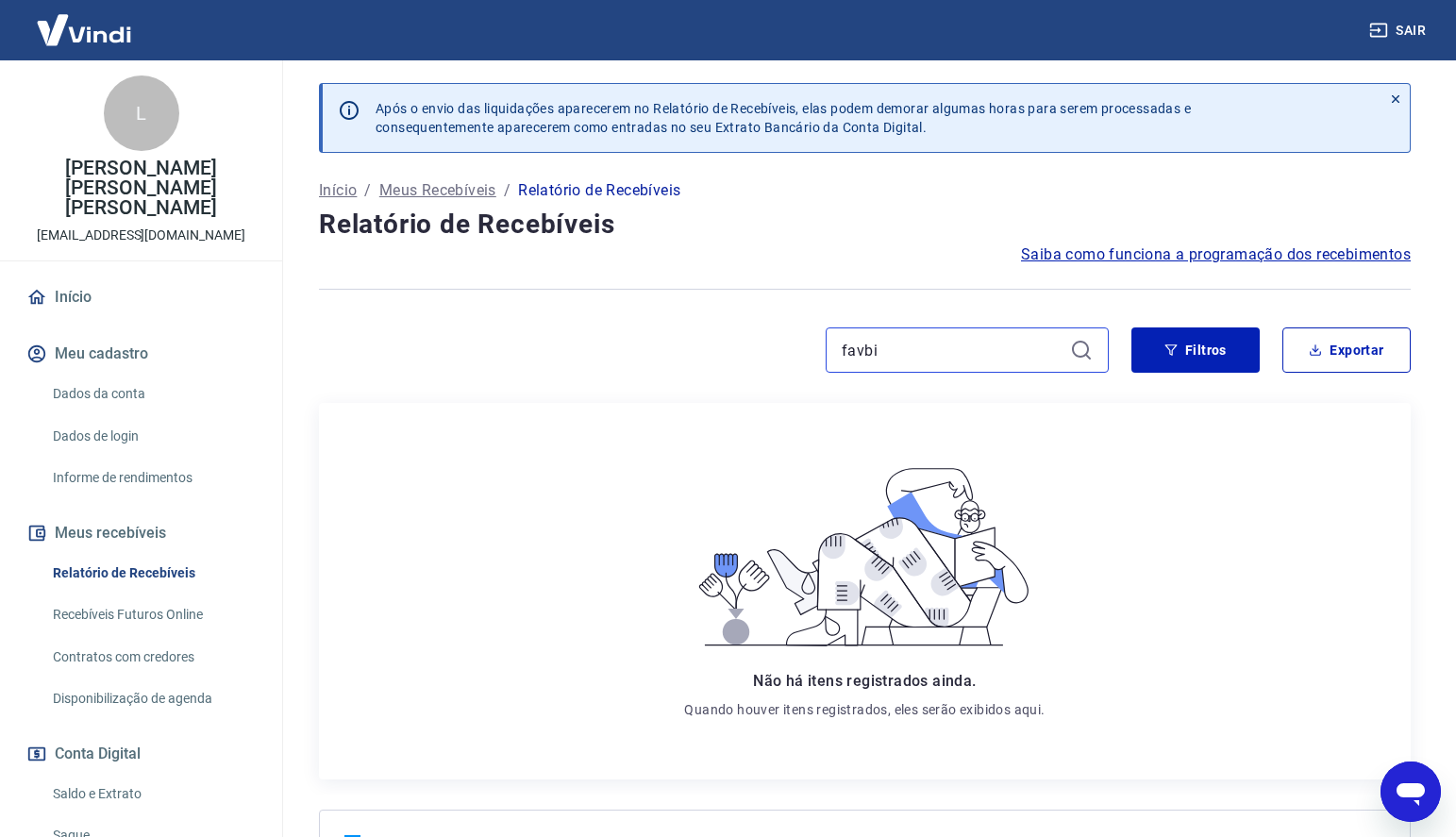 click on "favbi" at bounding box center (952, 350) 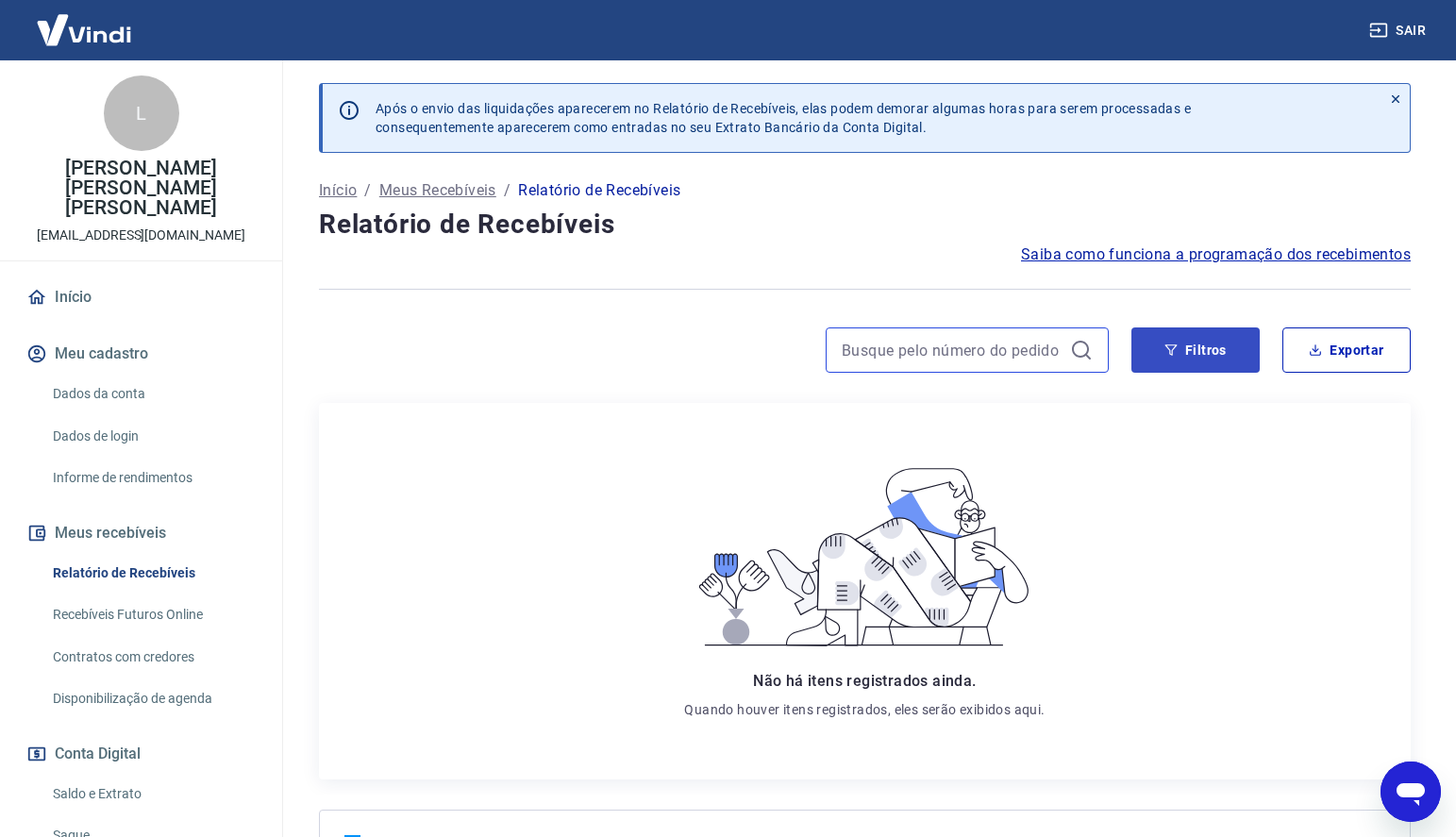 type 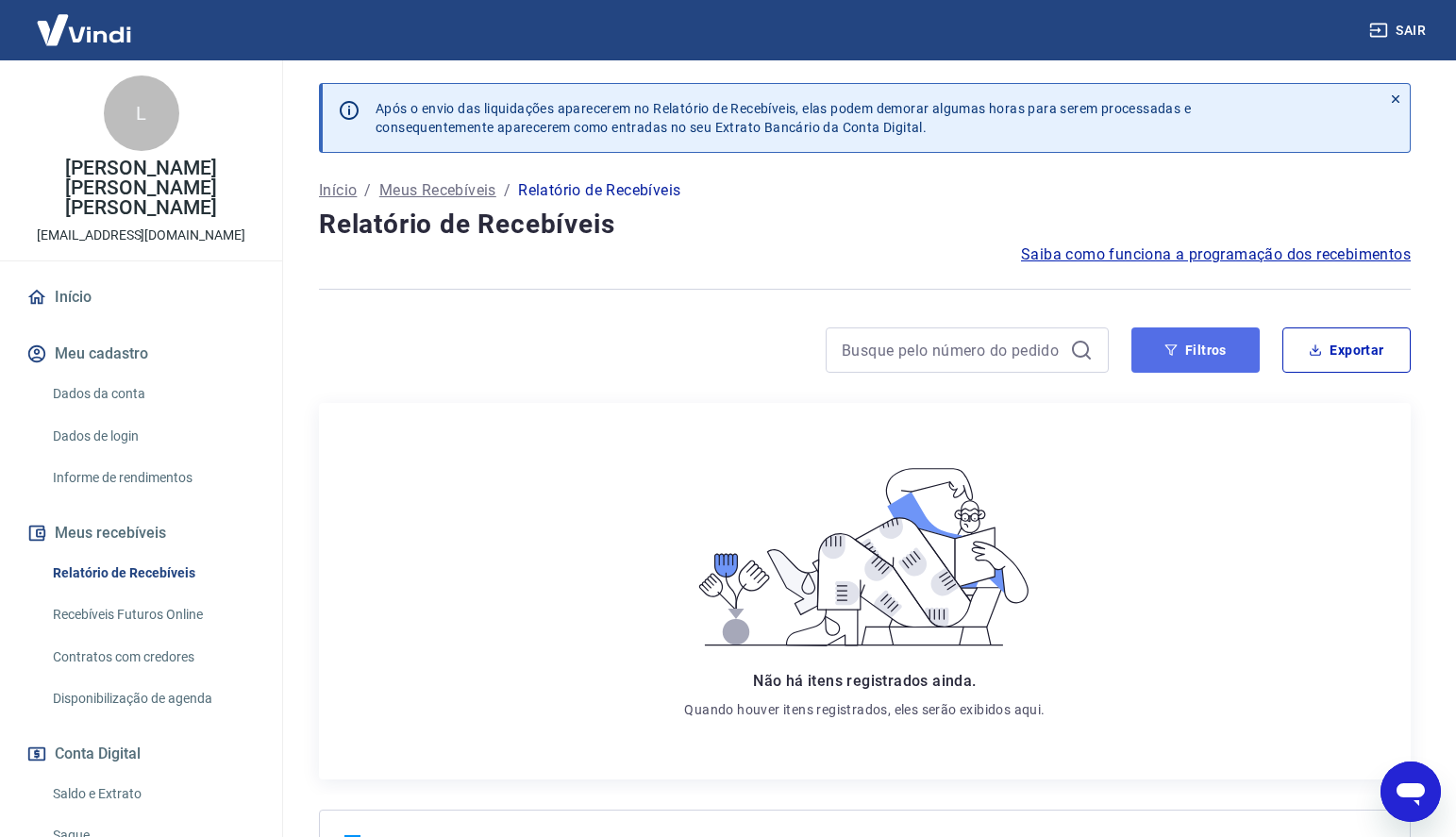 click on "Filtros" at bounding box center (1196, 350) 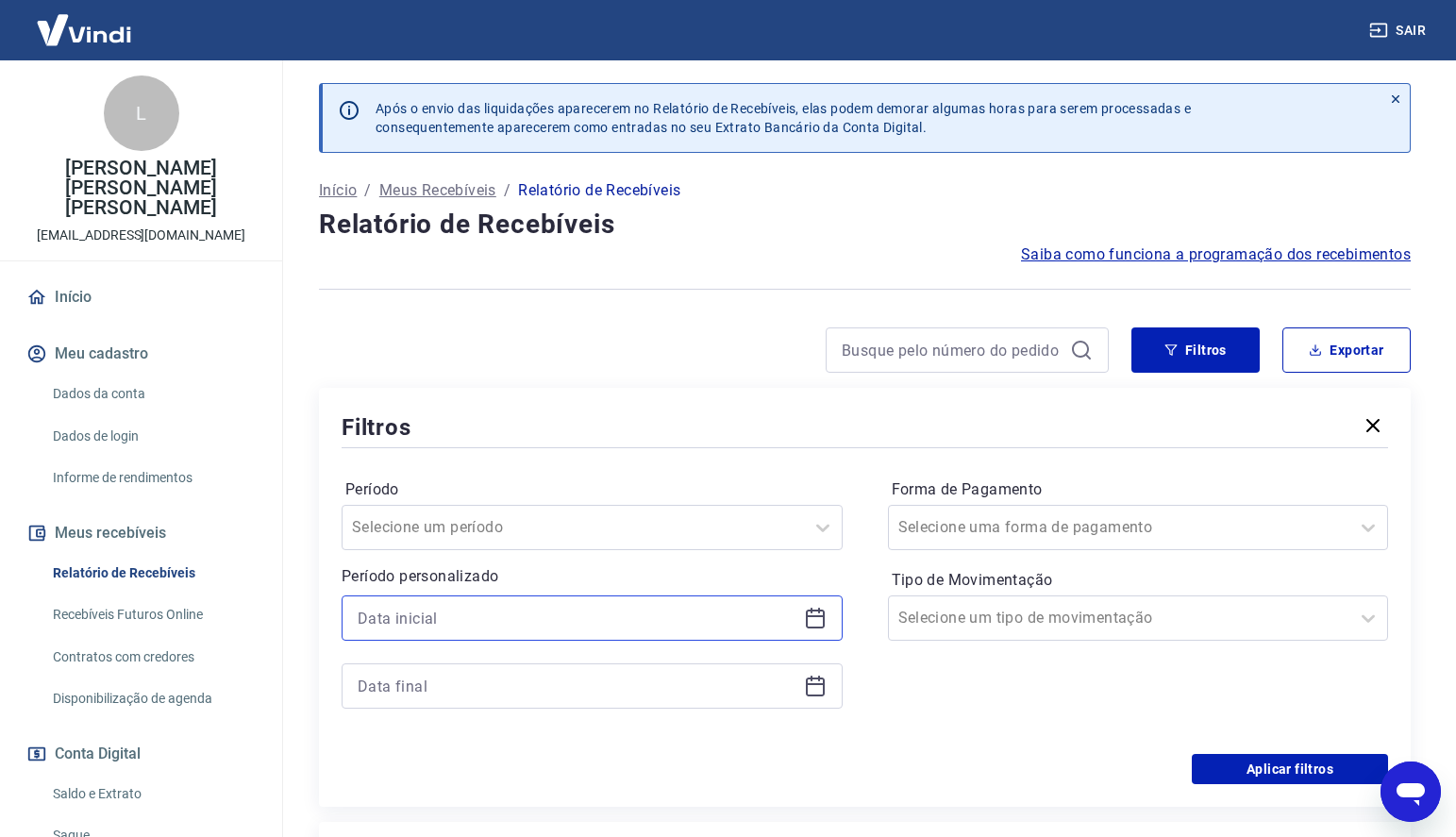 click at bounding box center [577, 618] 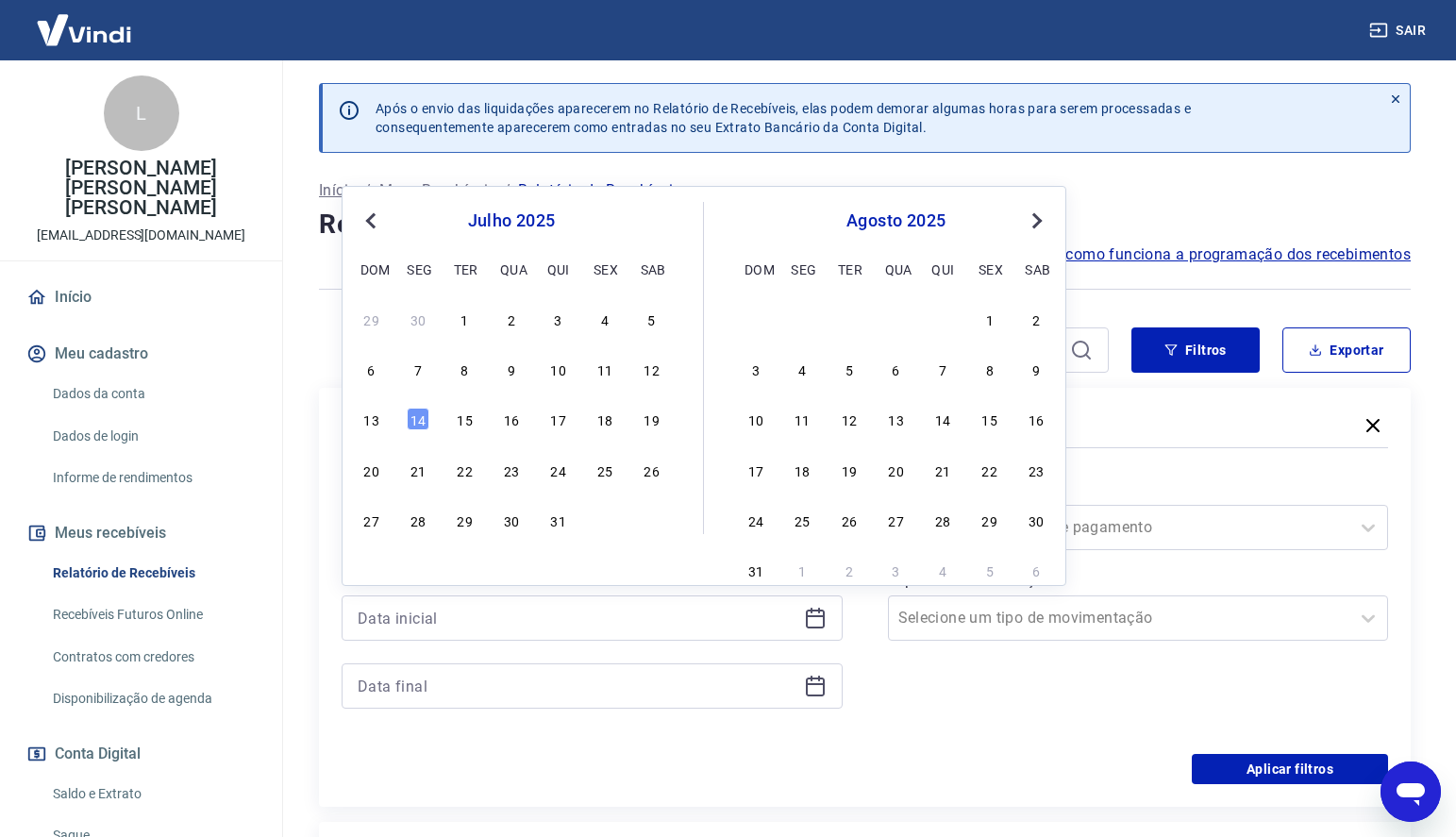 click on "11" at bounding box center (605, 369) 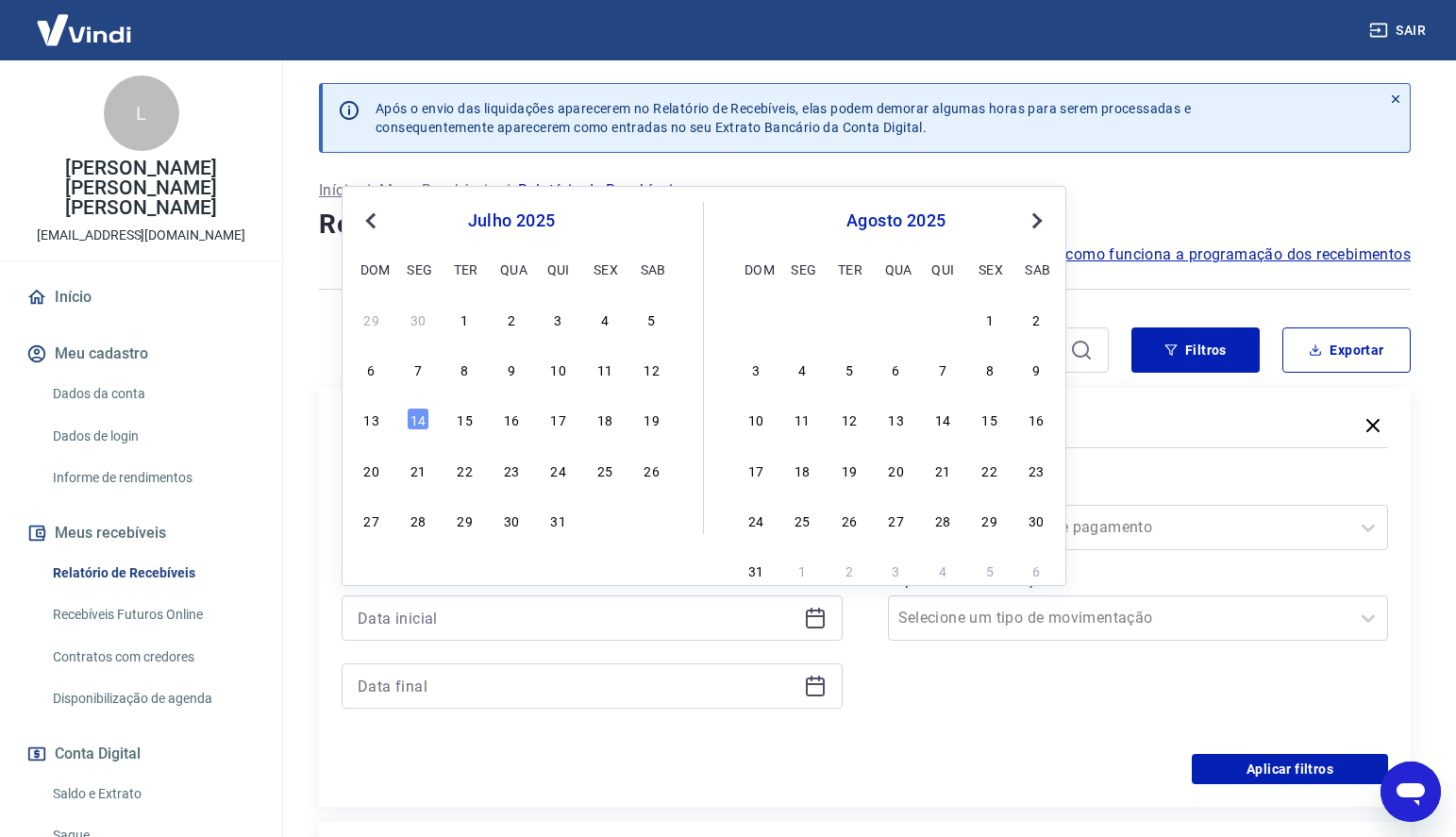 type on "11/07/2025" 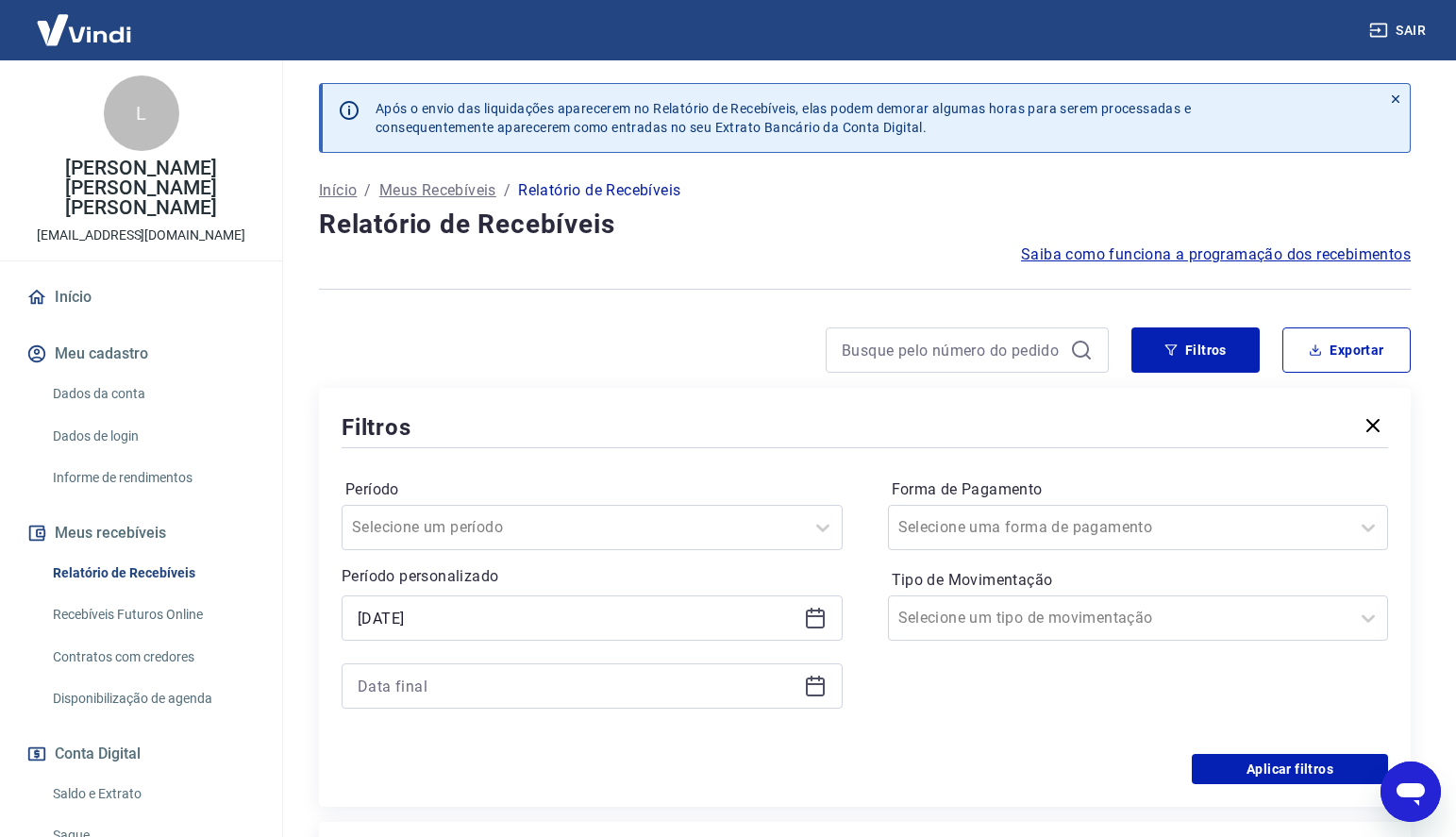 click on "Filtros Exportar Filtros Período Selecione um período Período personalizado Selected date: sexta-feira, 11 de julho de 2025 11/07/2025 Forma de Pagamento Selecione uma forma de pagamento Tipo de Movimentação Selecione um tipo de movimentação Aplicar filtros" at bounding box center (864, 567) 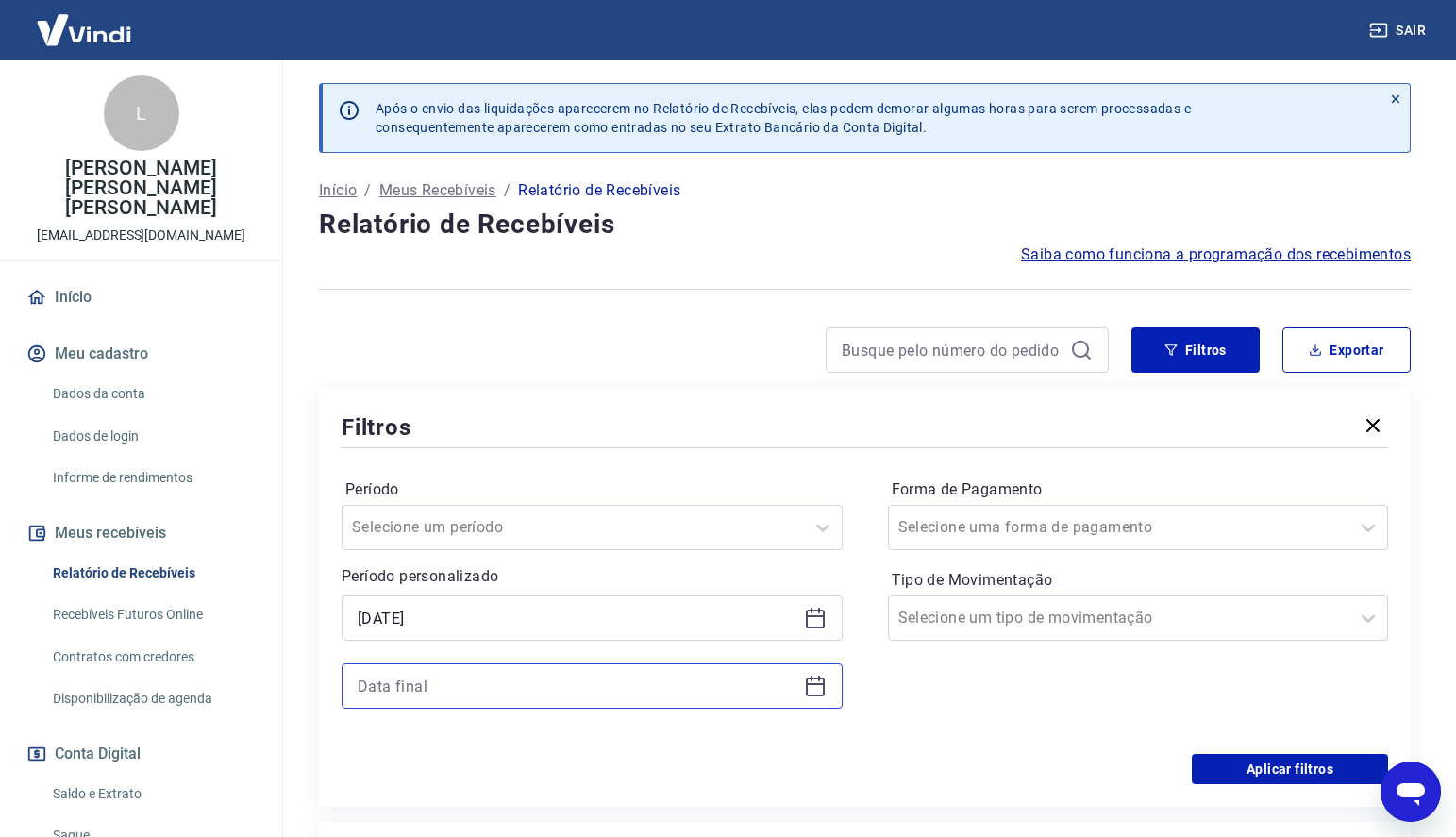 click at bounding box center [577, 686] 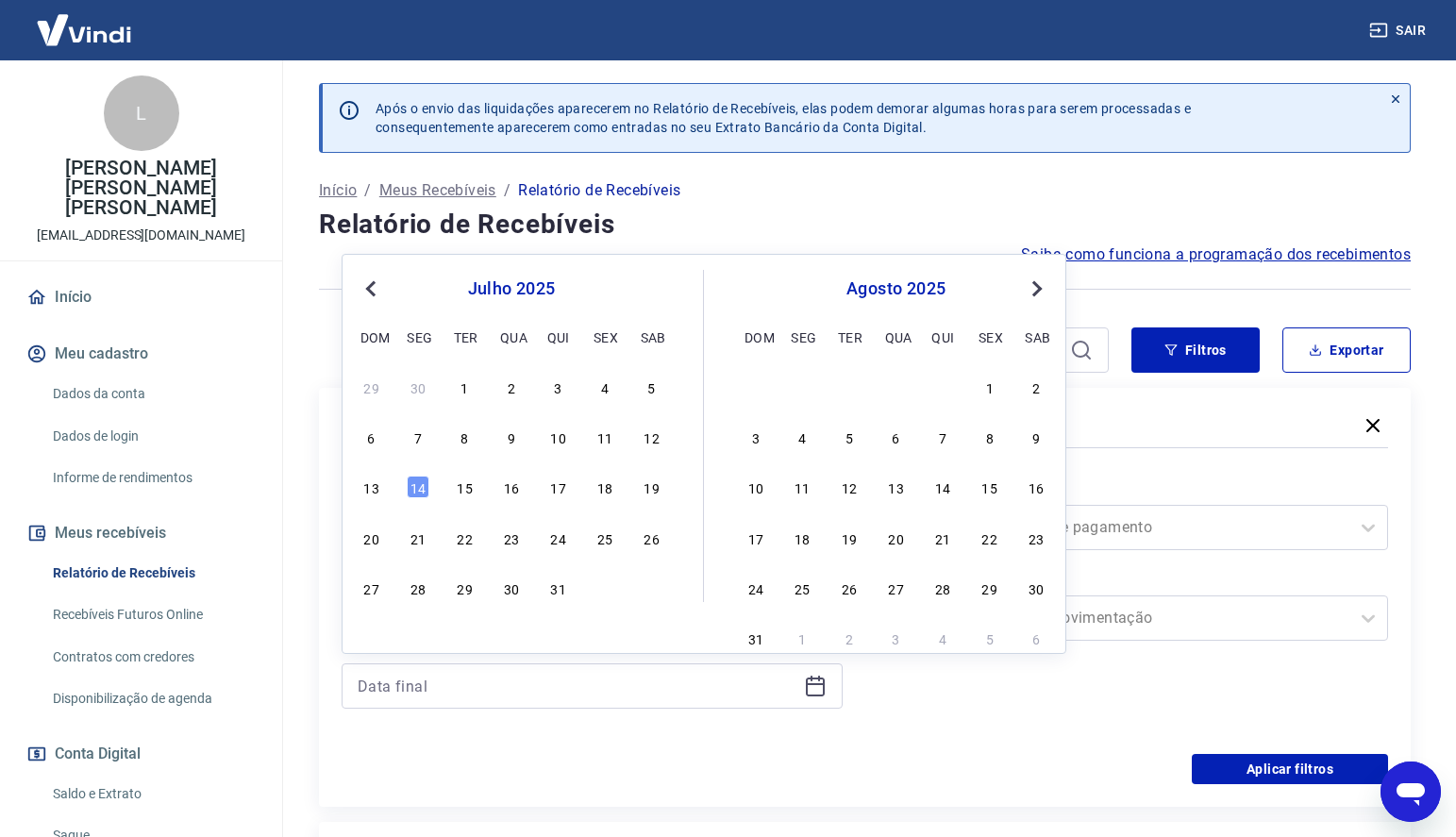 drag, startPoint x: 419, startPoint y: 488, endPoint x: 270, endPoint y: 522, distance: 152.82997 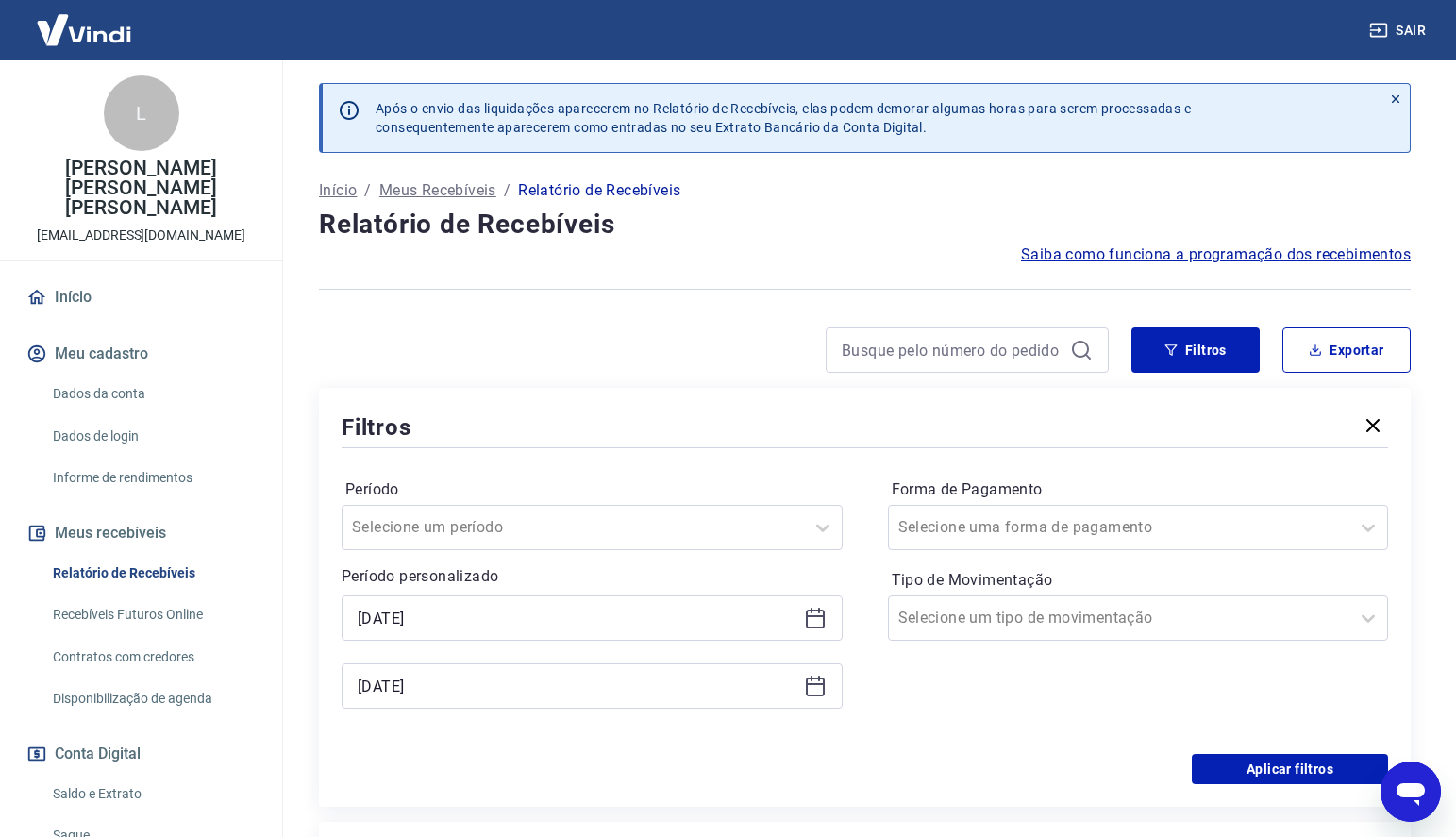 type on "14/07/2025" 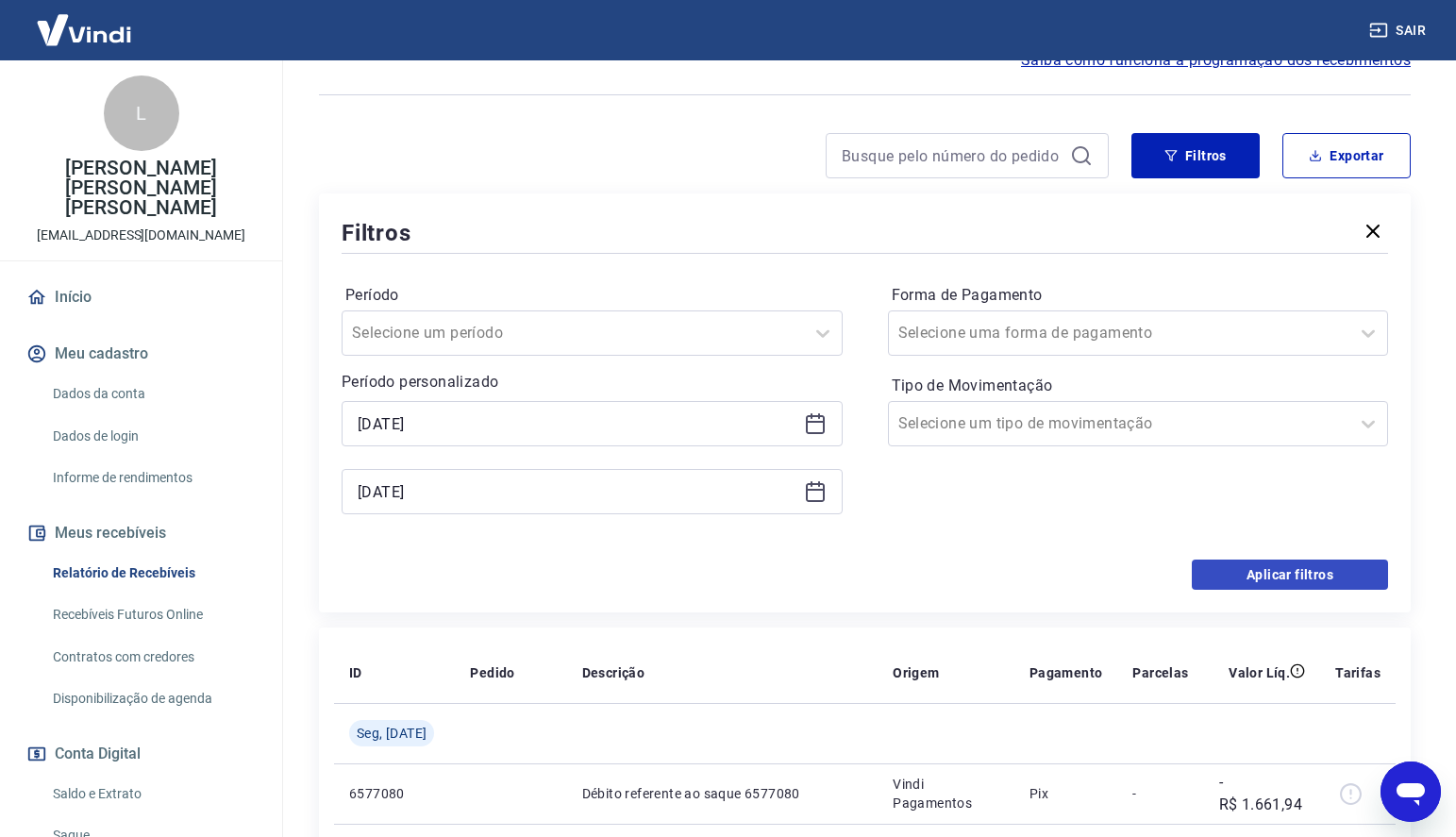 scroll, scrollTop: 216, scrollLeft: 0, axis: vertical 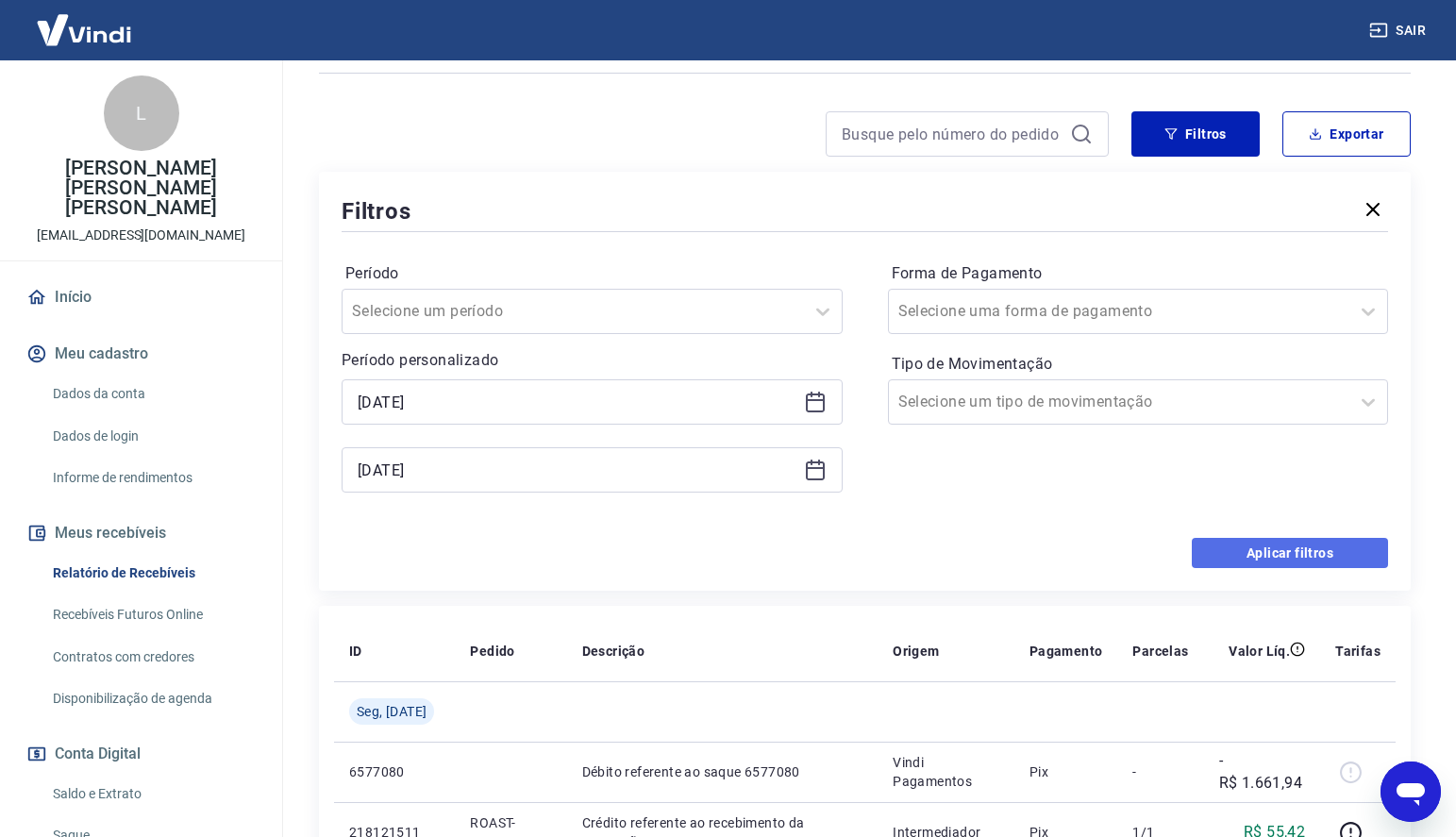 click on "Aplicar filtros" at bounding box center (1290, 553) 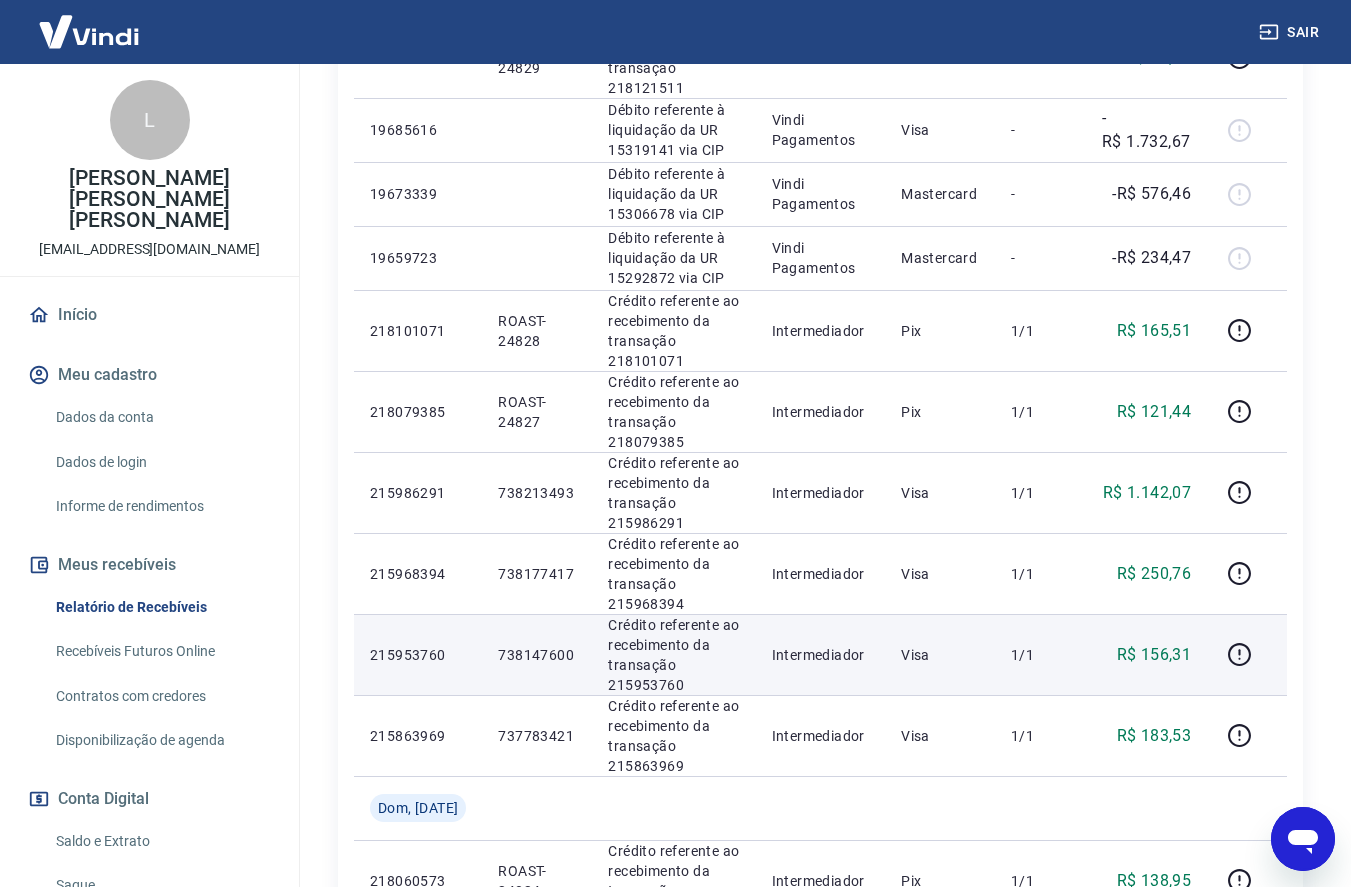 scroll, scrollTop: 640, scrollLeft: 0, axis: vertical 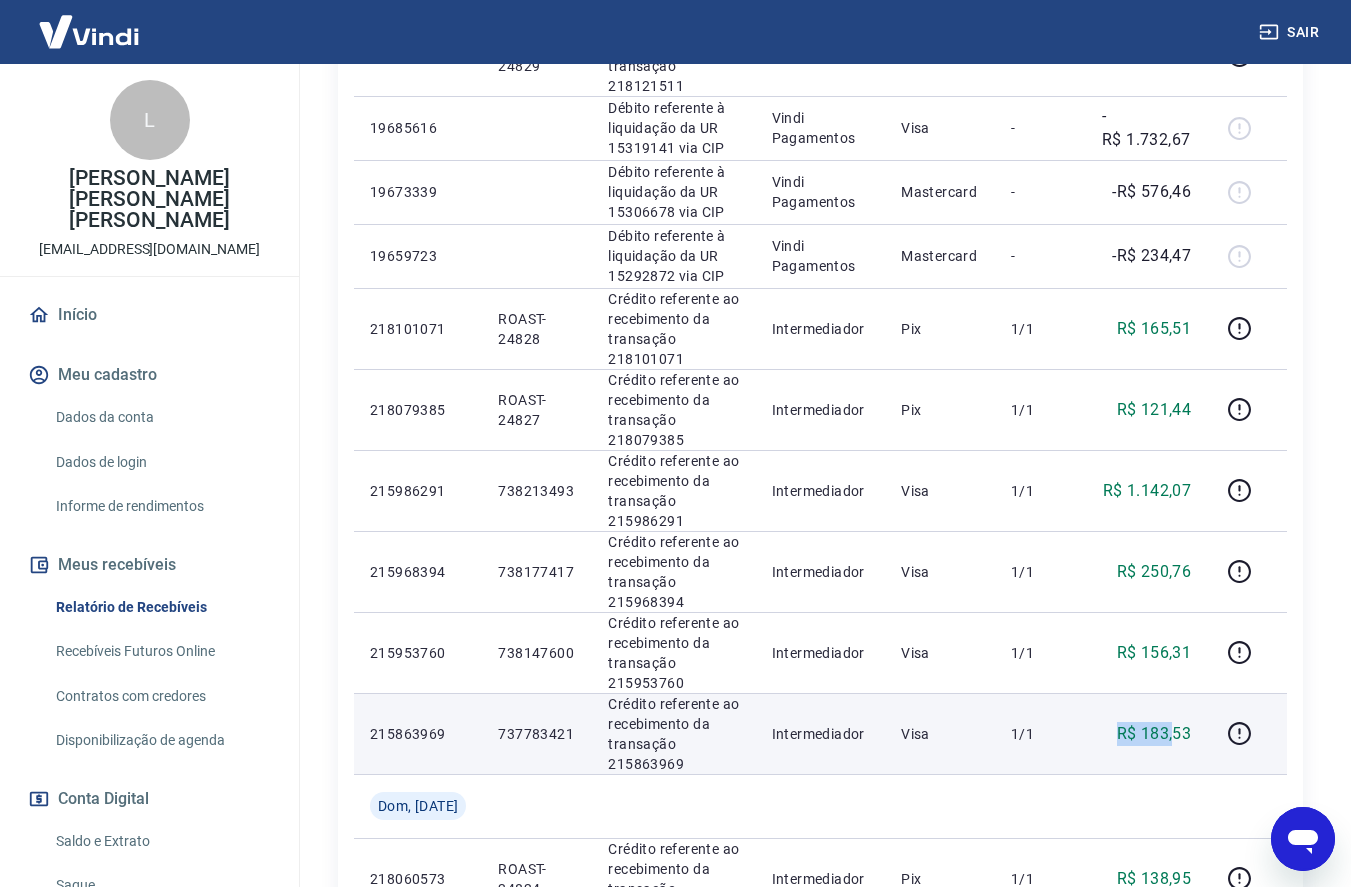drag, startPoint x: 1125, startPoint y: 739, endPoint x: 1174, endPoint y: 736, distance: 49.09175 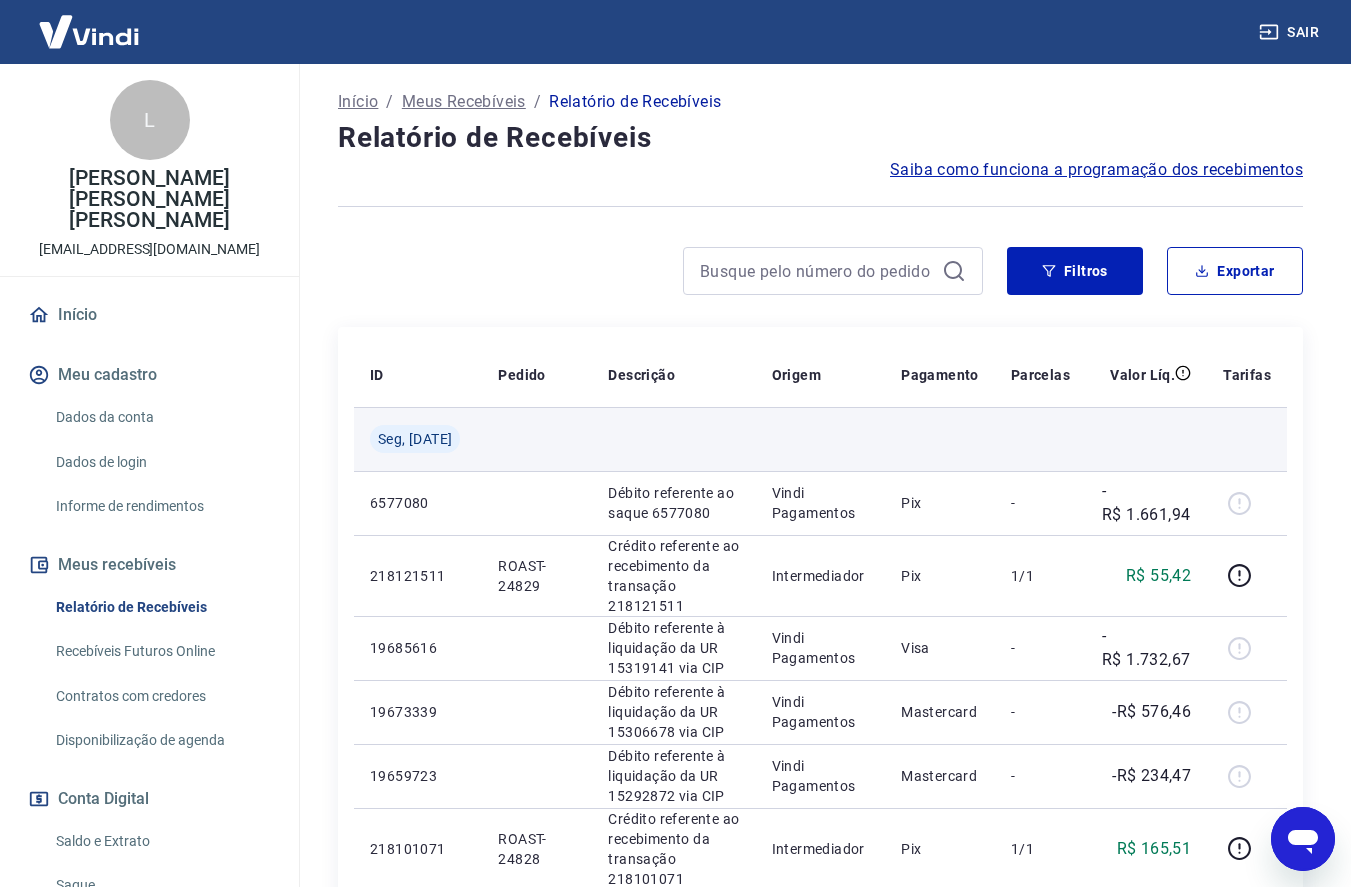 scroll, scrollTop: 129, scrollLeft: 0, axis: vertical 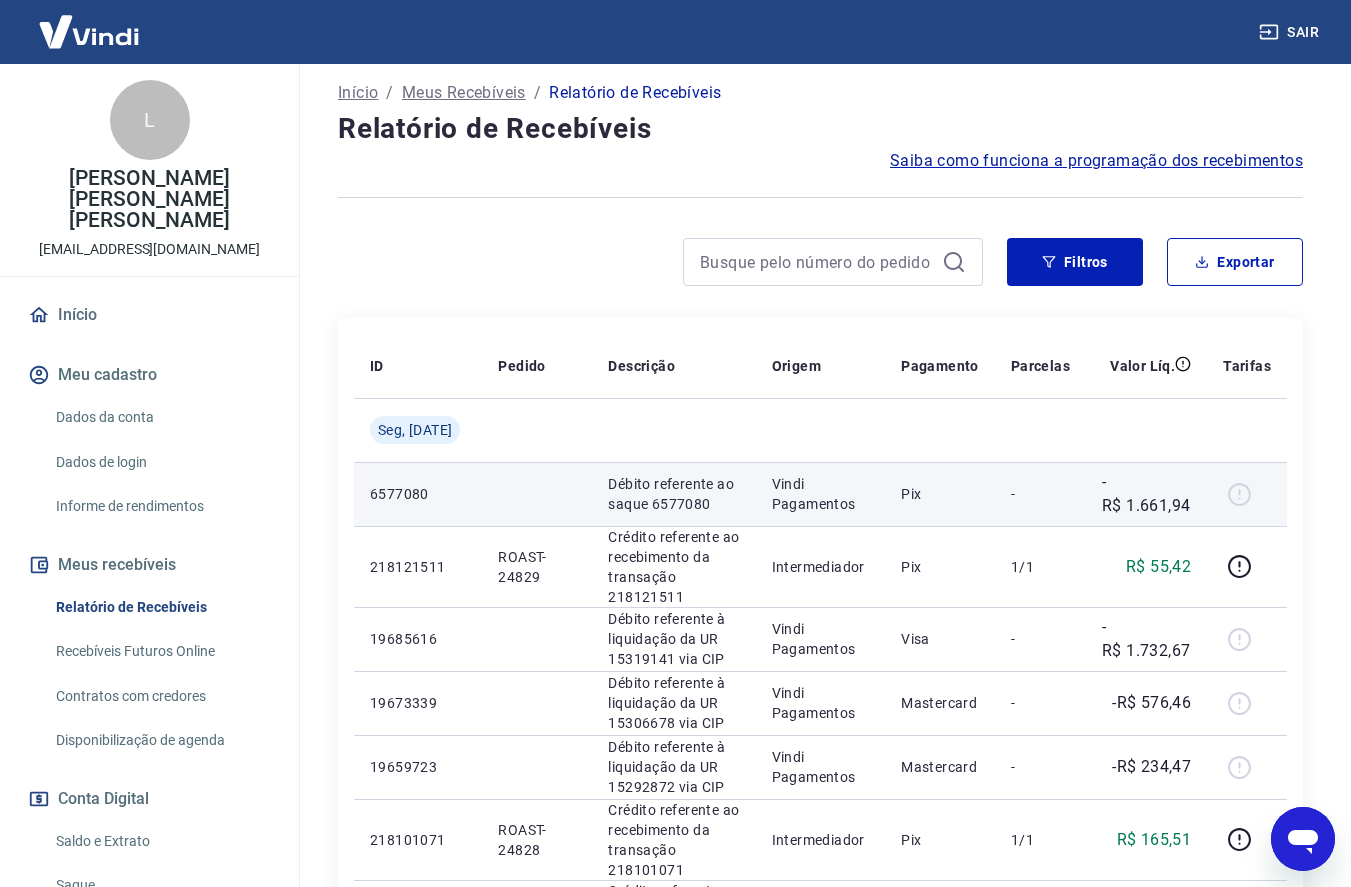 click on "Pix" at bounding box center (940, 494) 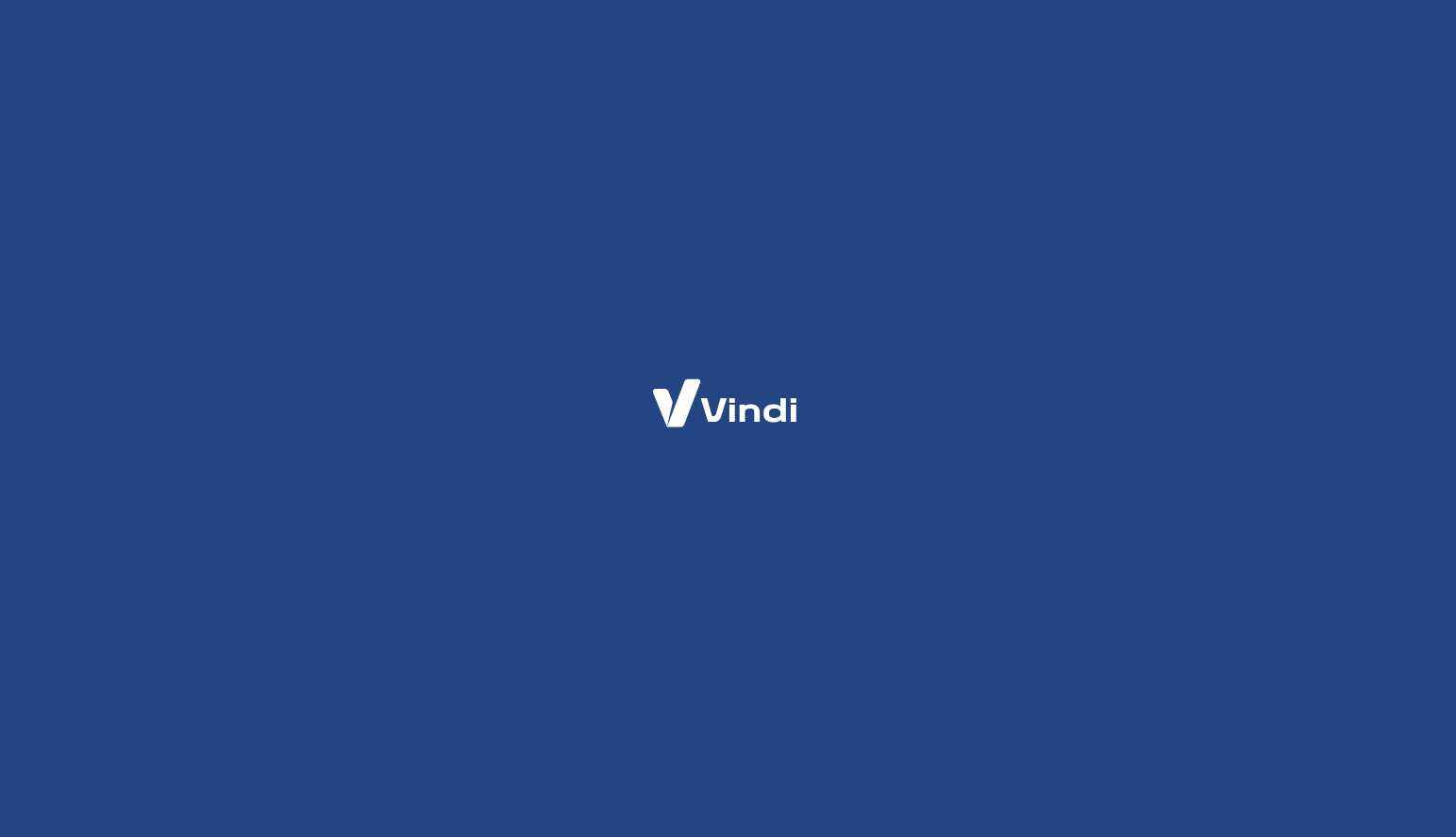 scroll, scrollTop: 0, scrollLeft: 0, axis: both 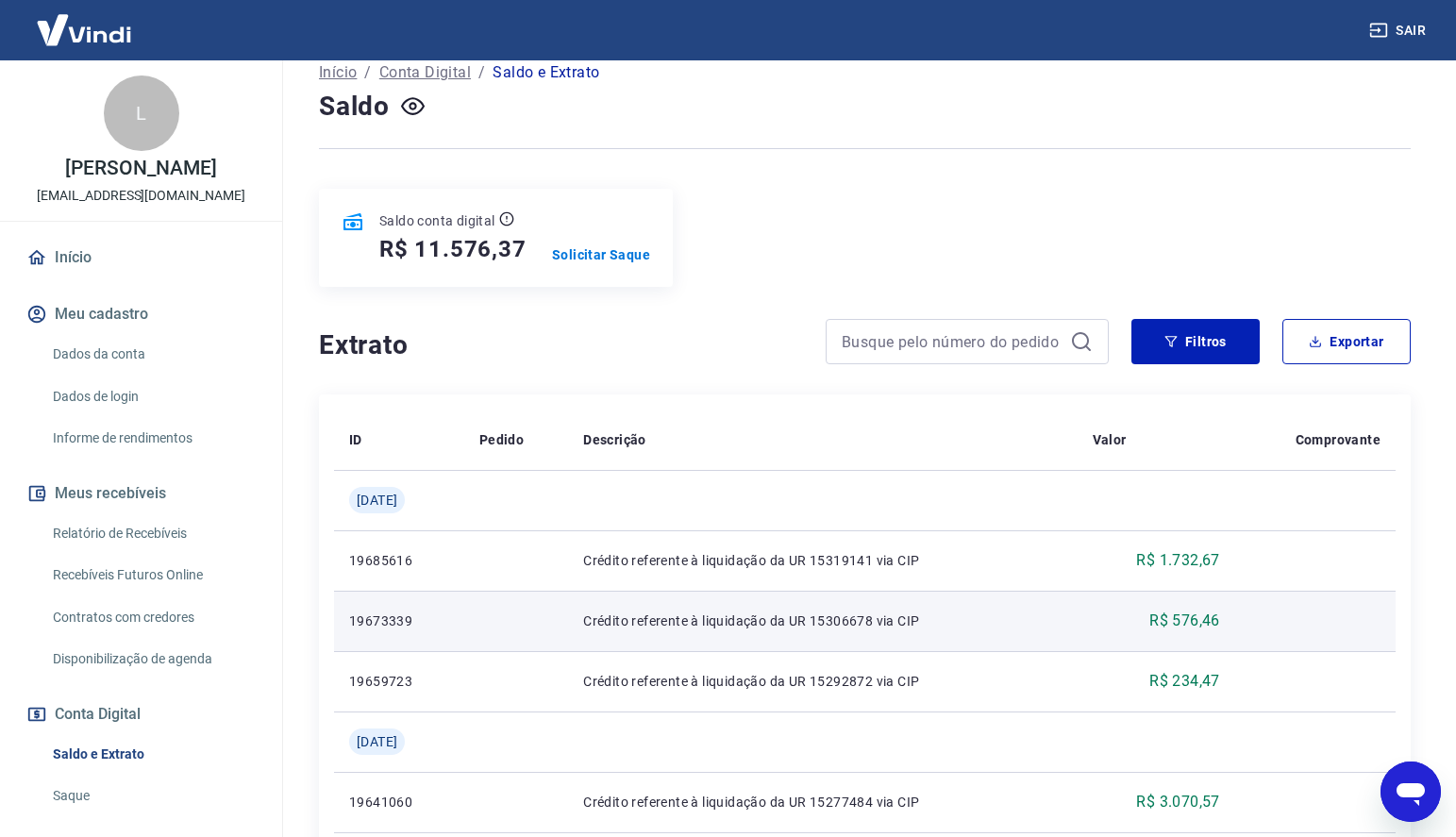 click on "Crédito referente à liquidação da UR 15306678 via CIP" at bounding box center [822, 621] 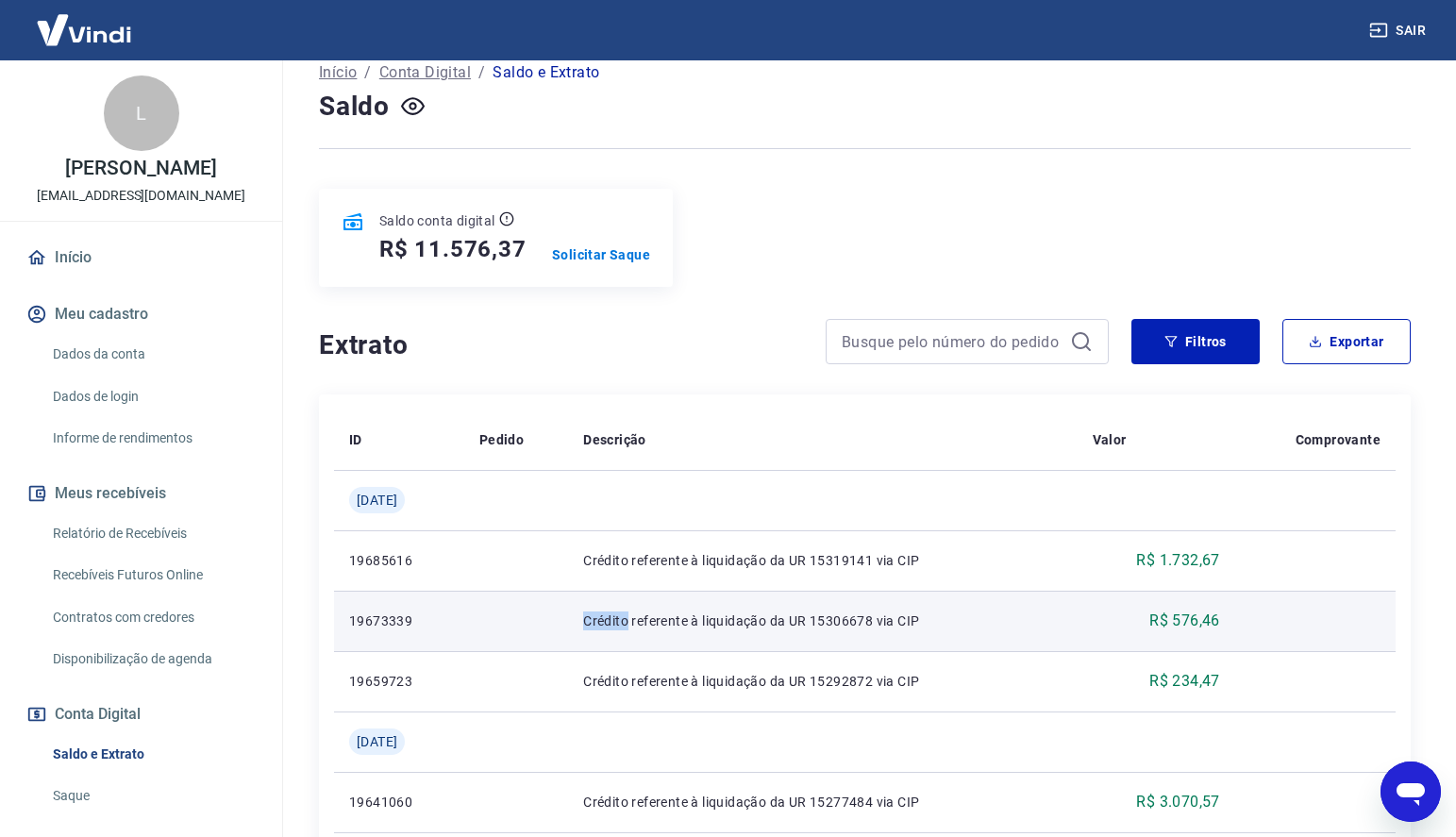 click on "Crédito referente à liquidação da UR 15306678 via CIP" at bounding box center (822, 621) 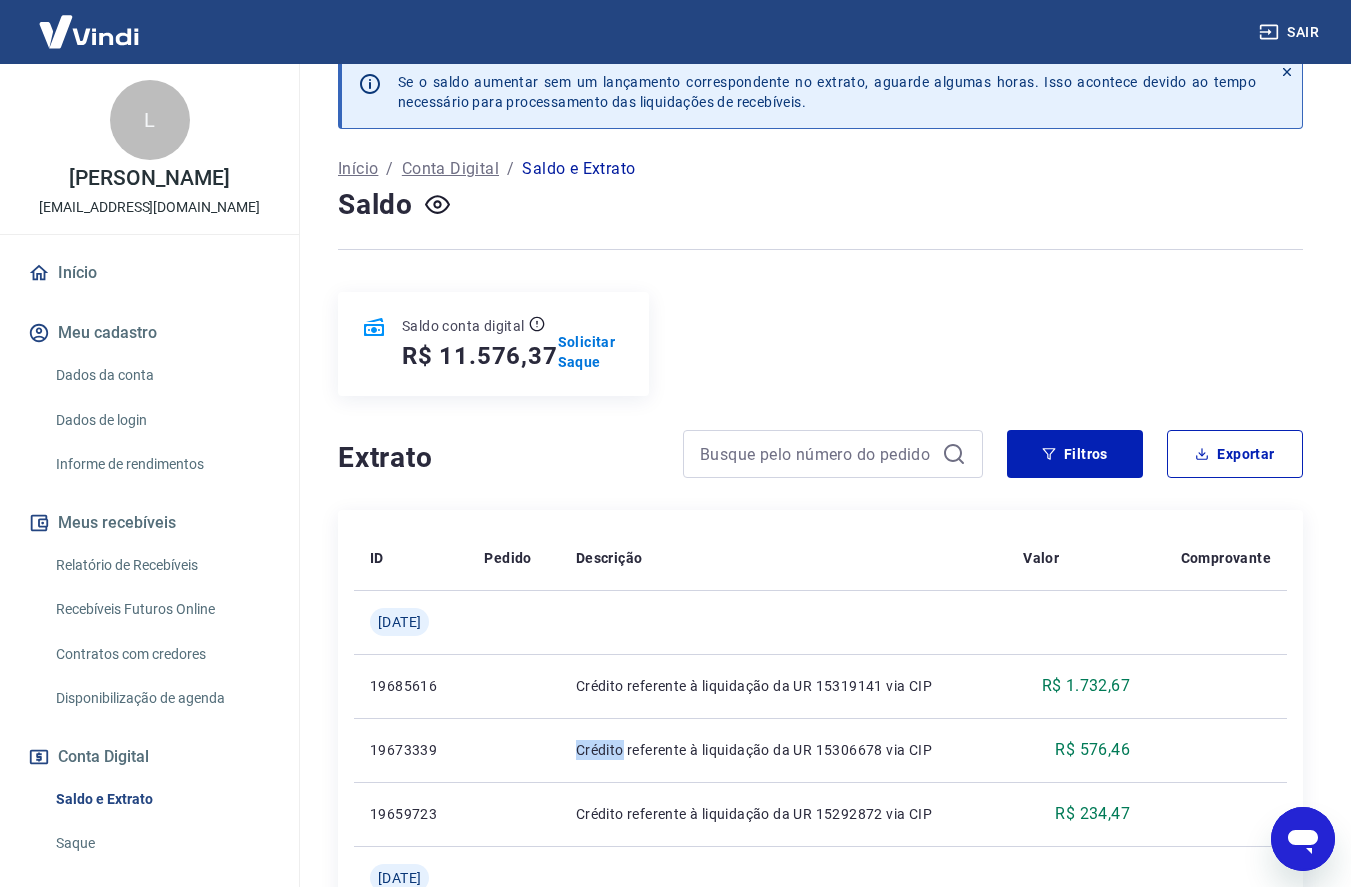 scroll, scrollTop: 32, scrollLeft: 0, axis: vertical 